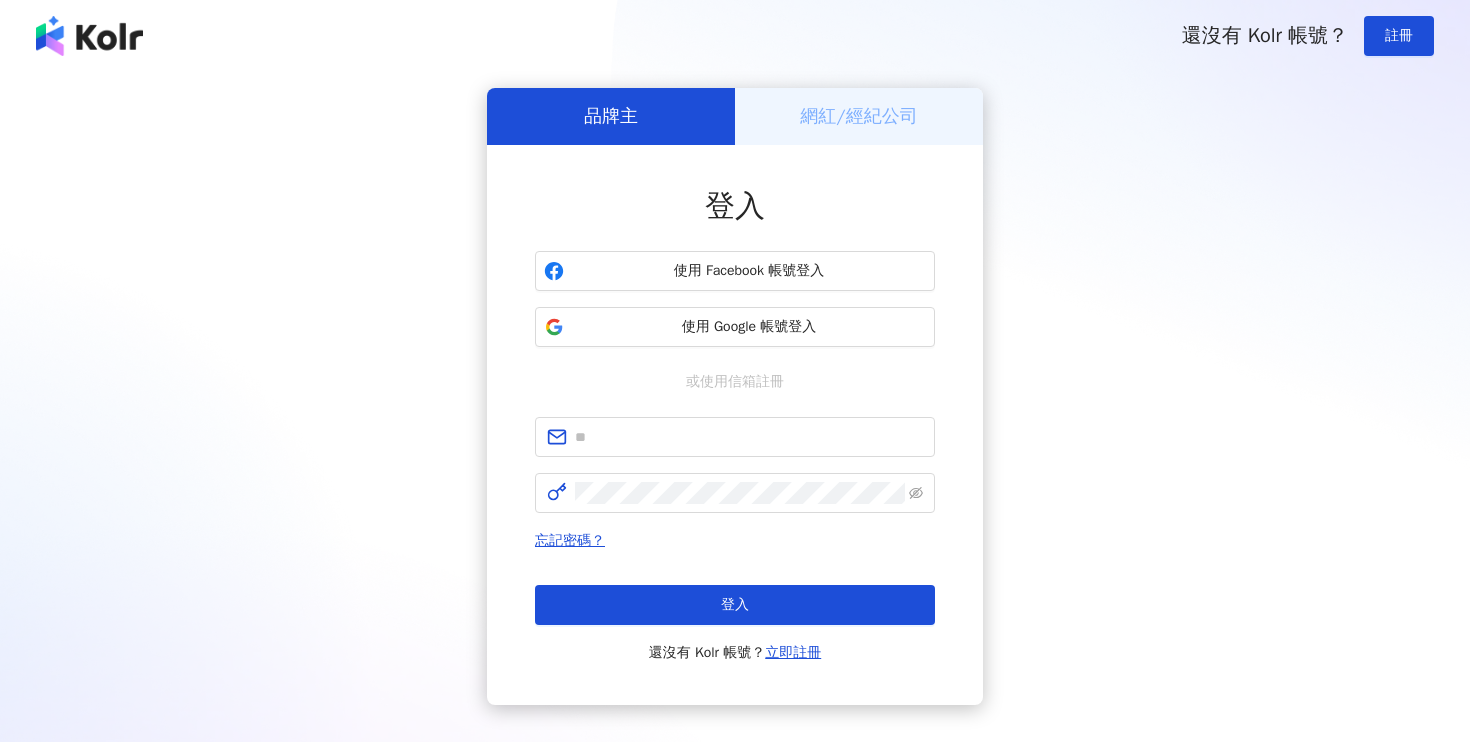 scroll, scrollTop: 0, scrollLeft: 0, axis: both 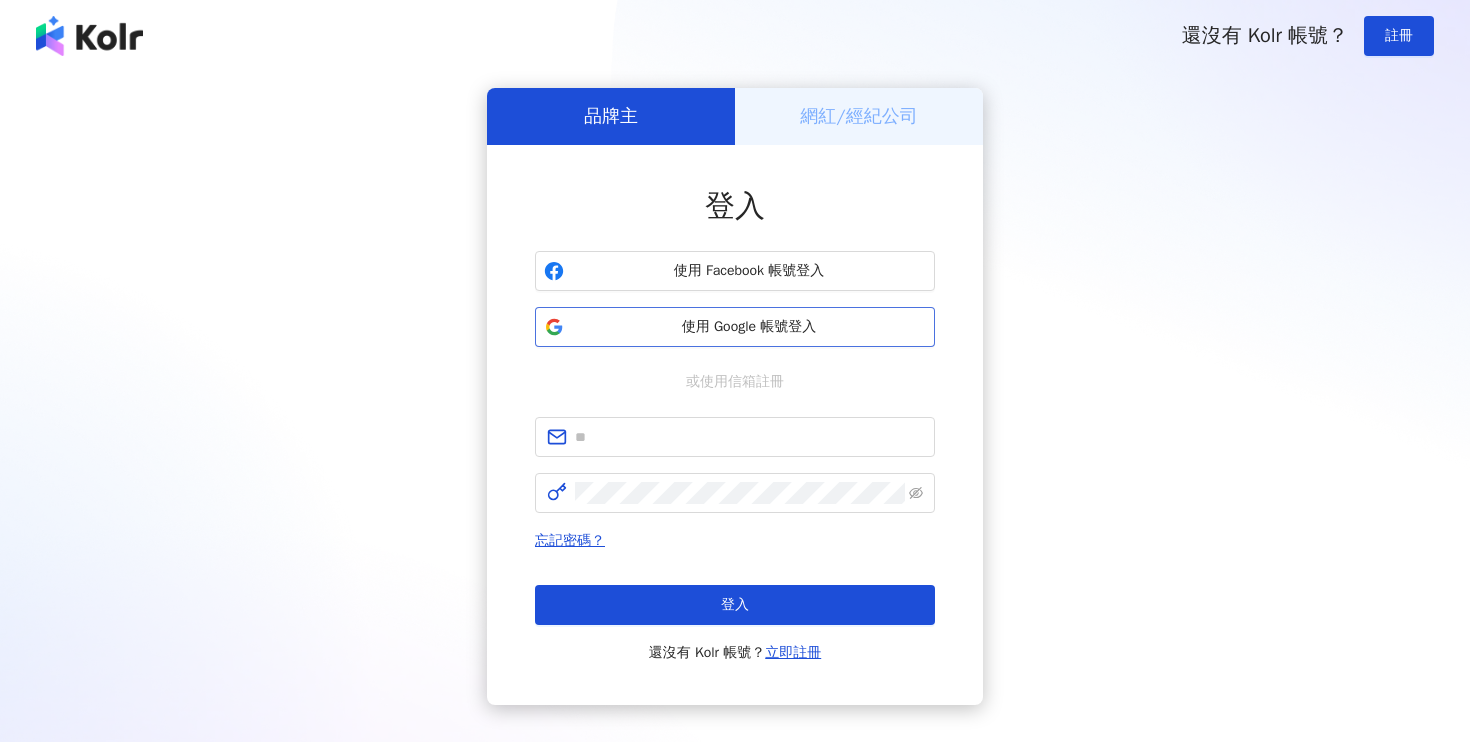 click on "使用 Google 帳號登入" at bounding box center (749, 327) 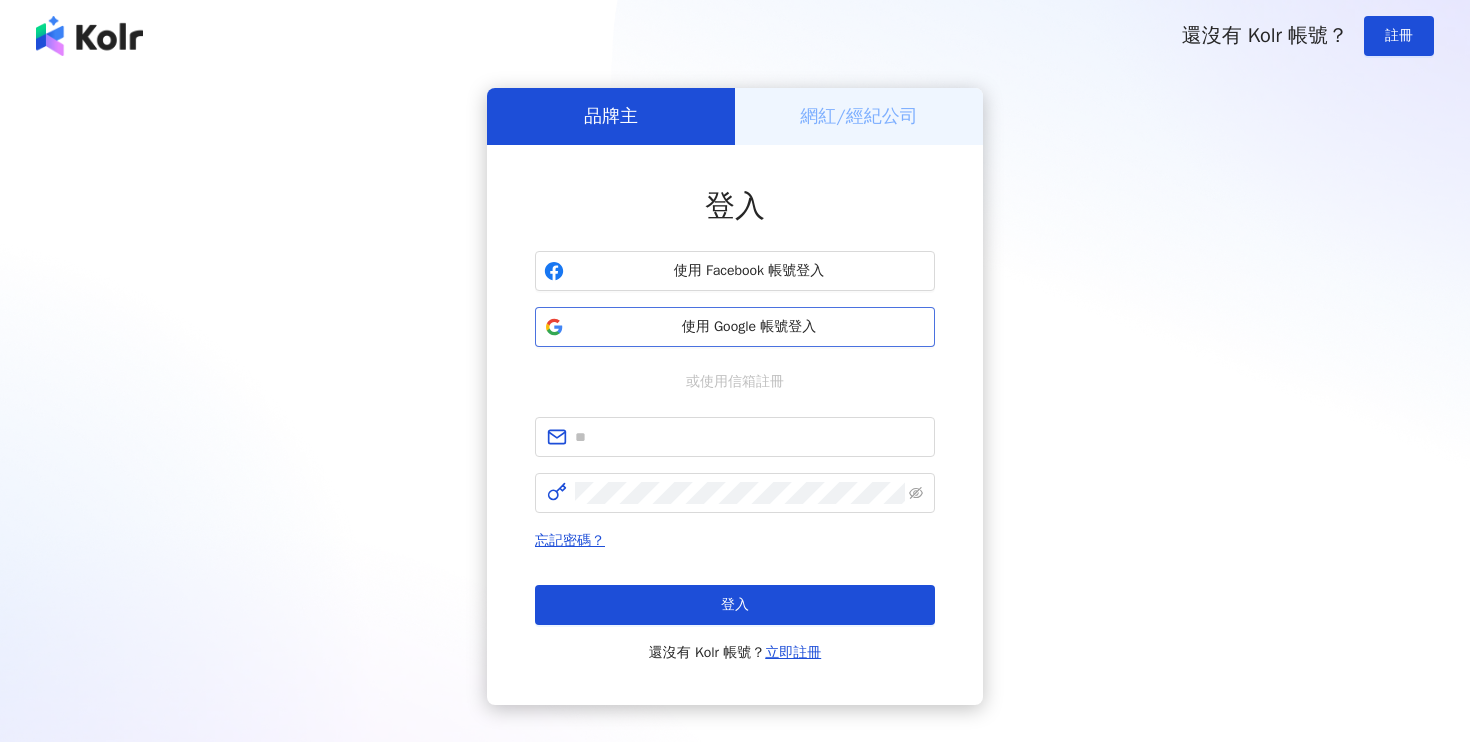 scroll, scrollTop: 0, scrollLeft: 0, axis: both 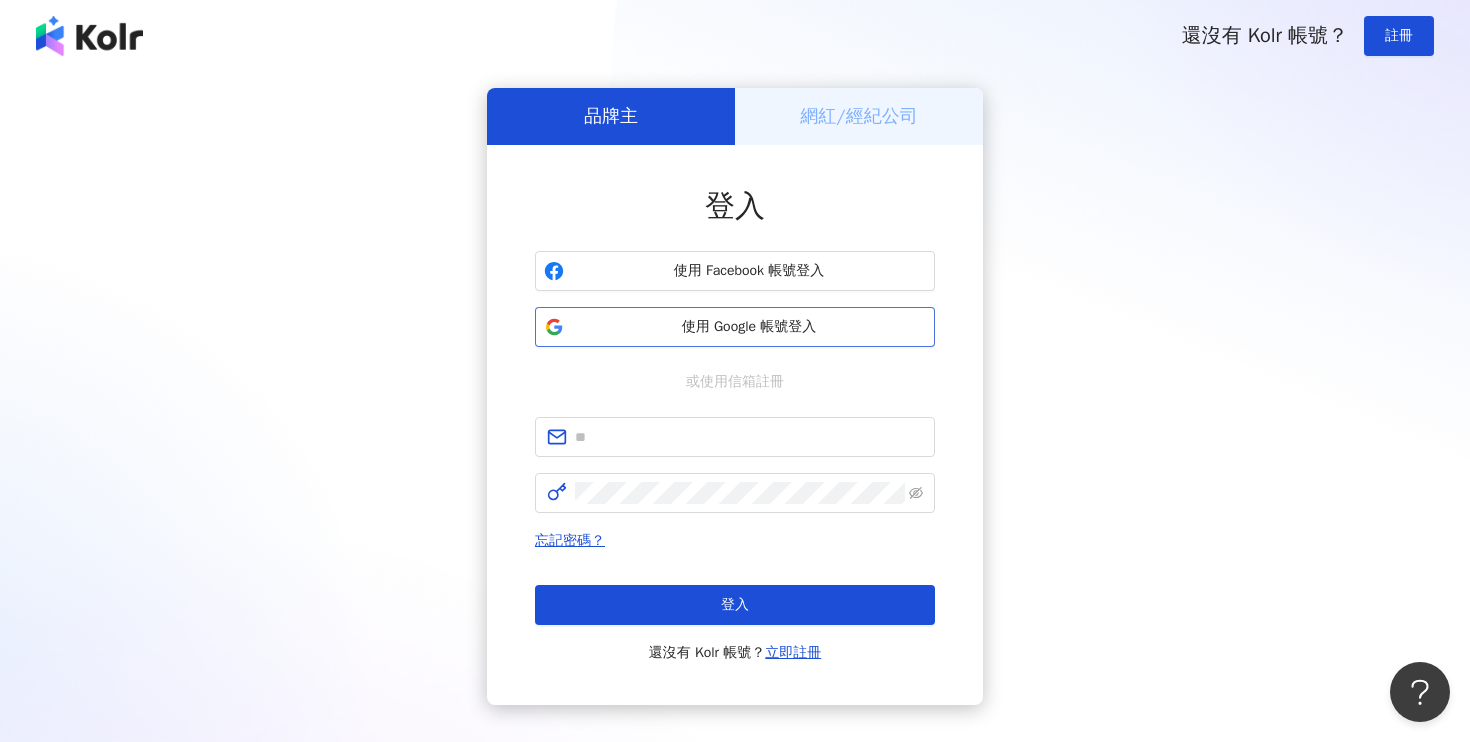 click on "使用 Google 帳號登入" at bounding box center [749, 327] 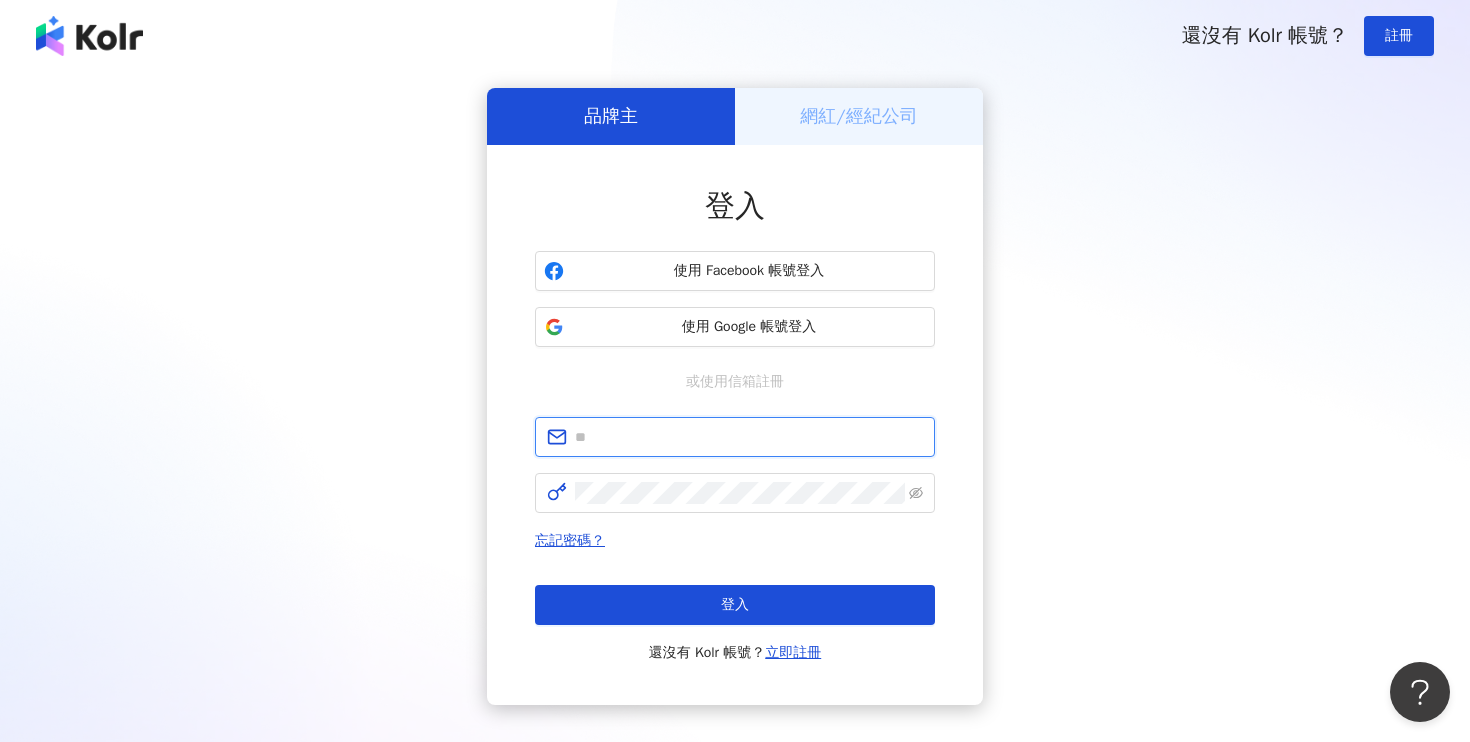 click at bounding box center (749, 437) 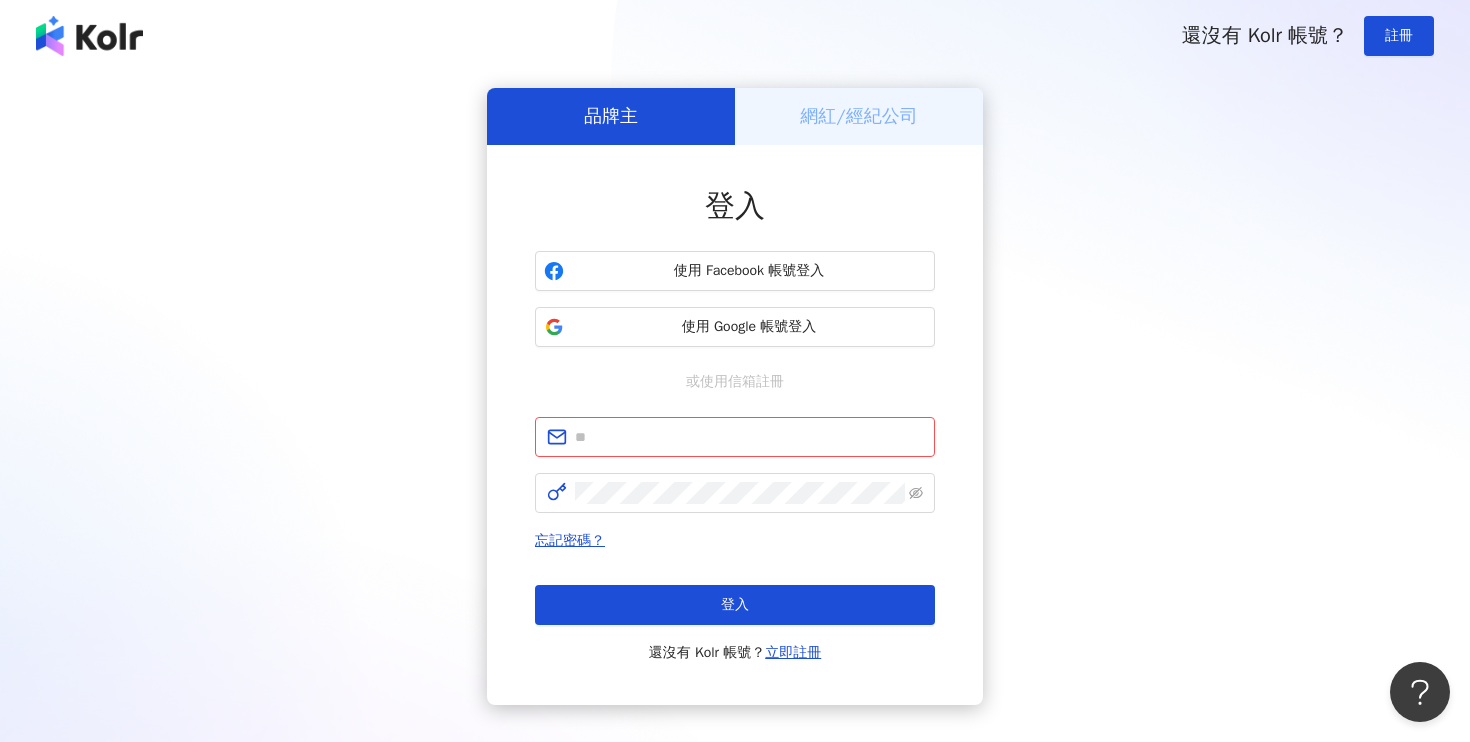 click on "品牌主 網紅/經紀公司 登入 使用 Facebook 帳號登入 使用 Google 帳號登入 或使用信箱註冊 忘記密碼？ 登入 還沒有 Kolr 帳號？ 立即註冊" at bounding box center (735, 396) 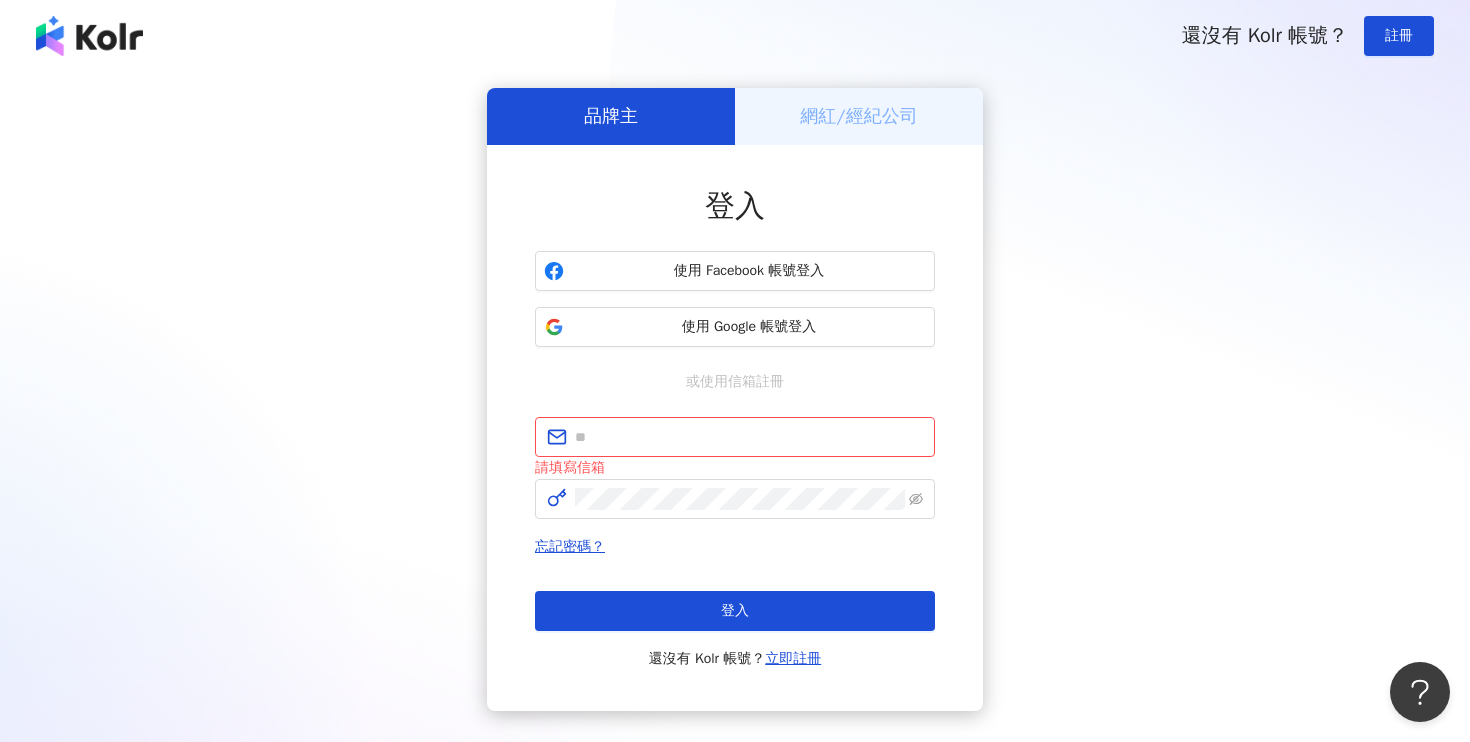 click on "網紅/經紀公司" at bounding box center (858, 116) 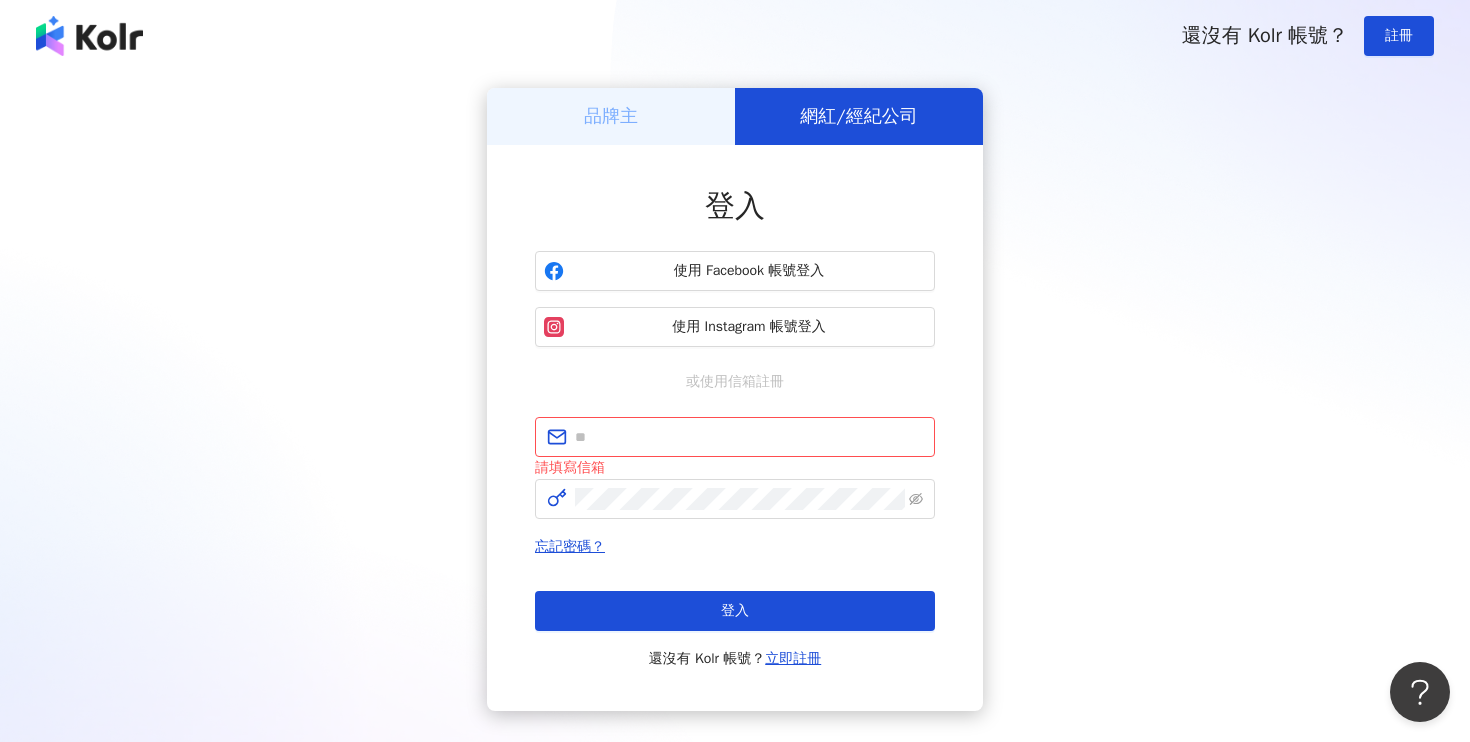 click on "品牌主" at bounding box center [611, 116] 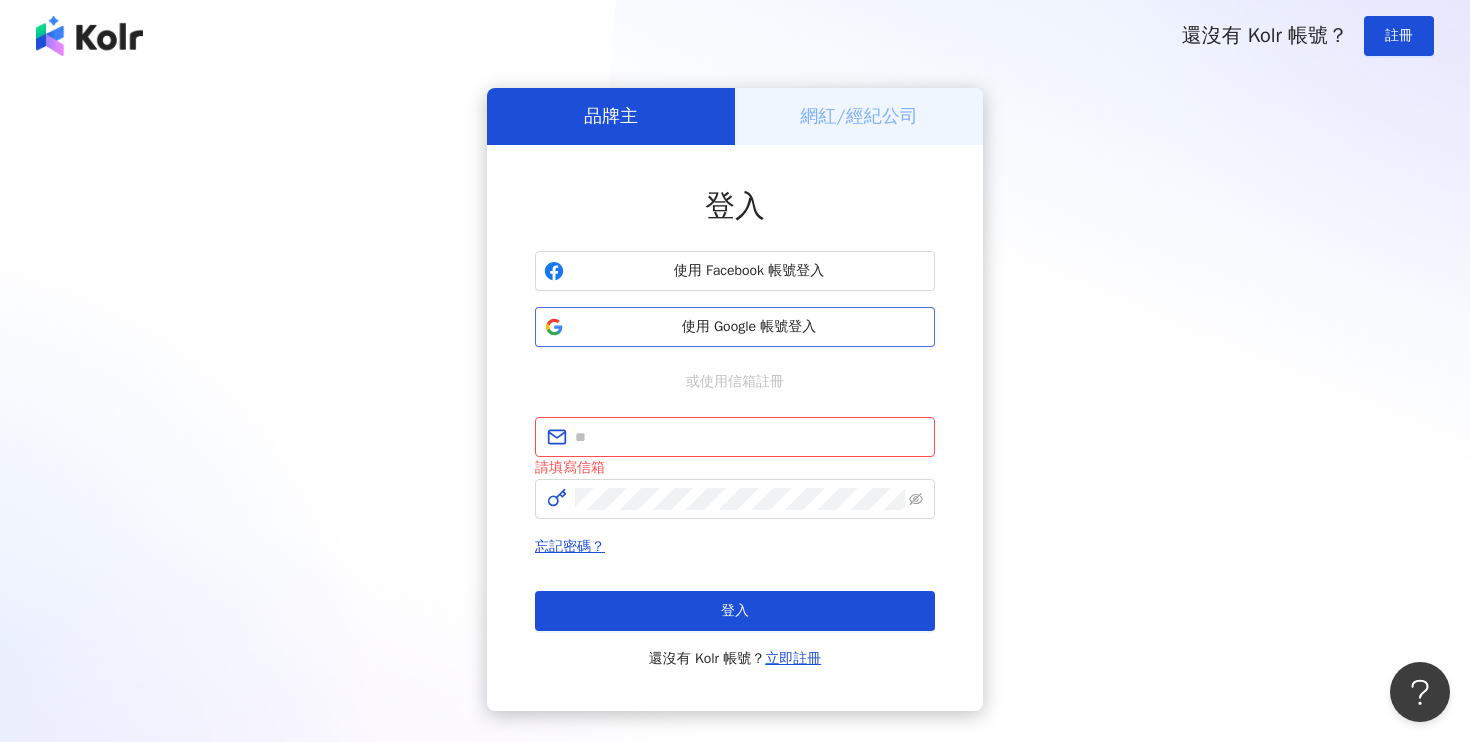 click on "使用 Google 帳號登入" at bounding box center (735, 327) 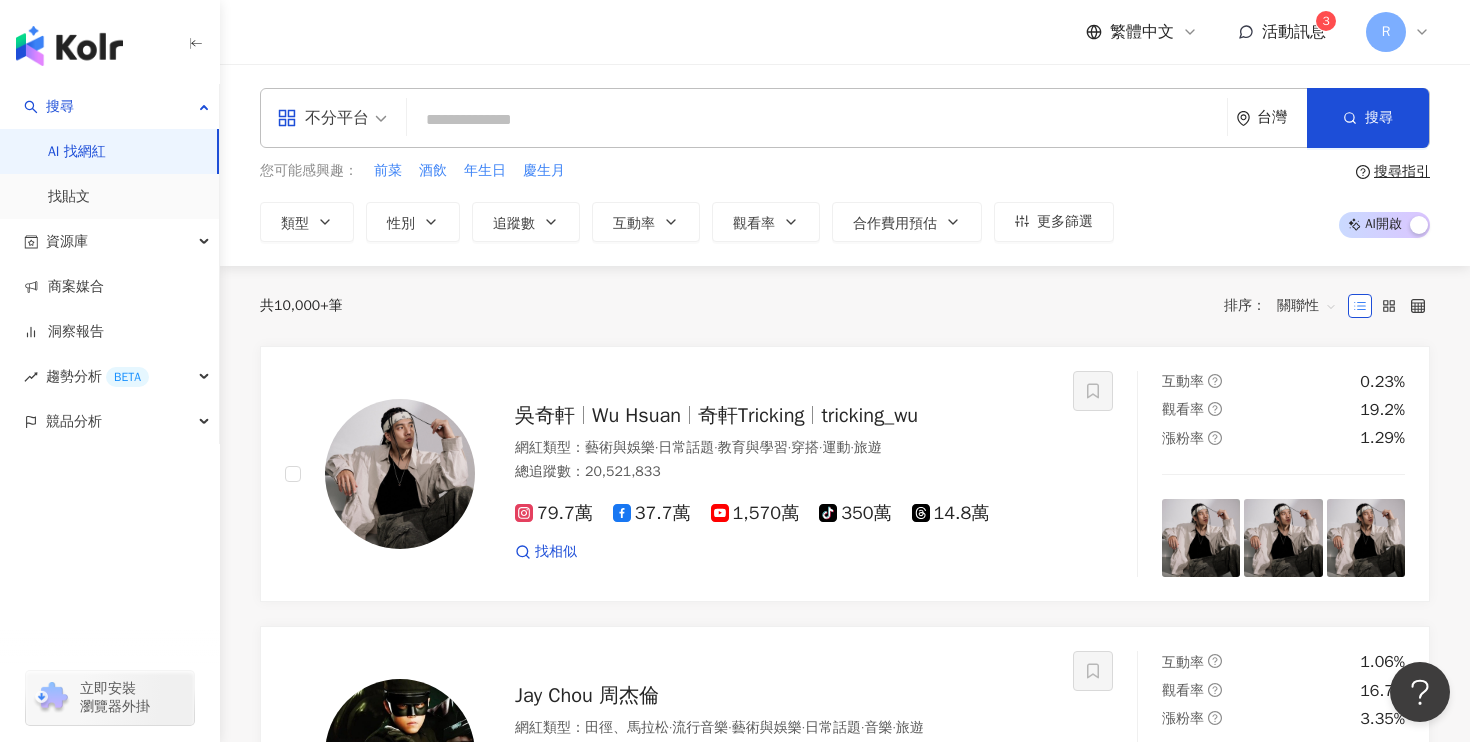 click at bounding box center [817, 120] 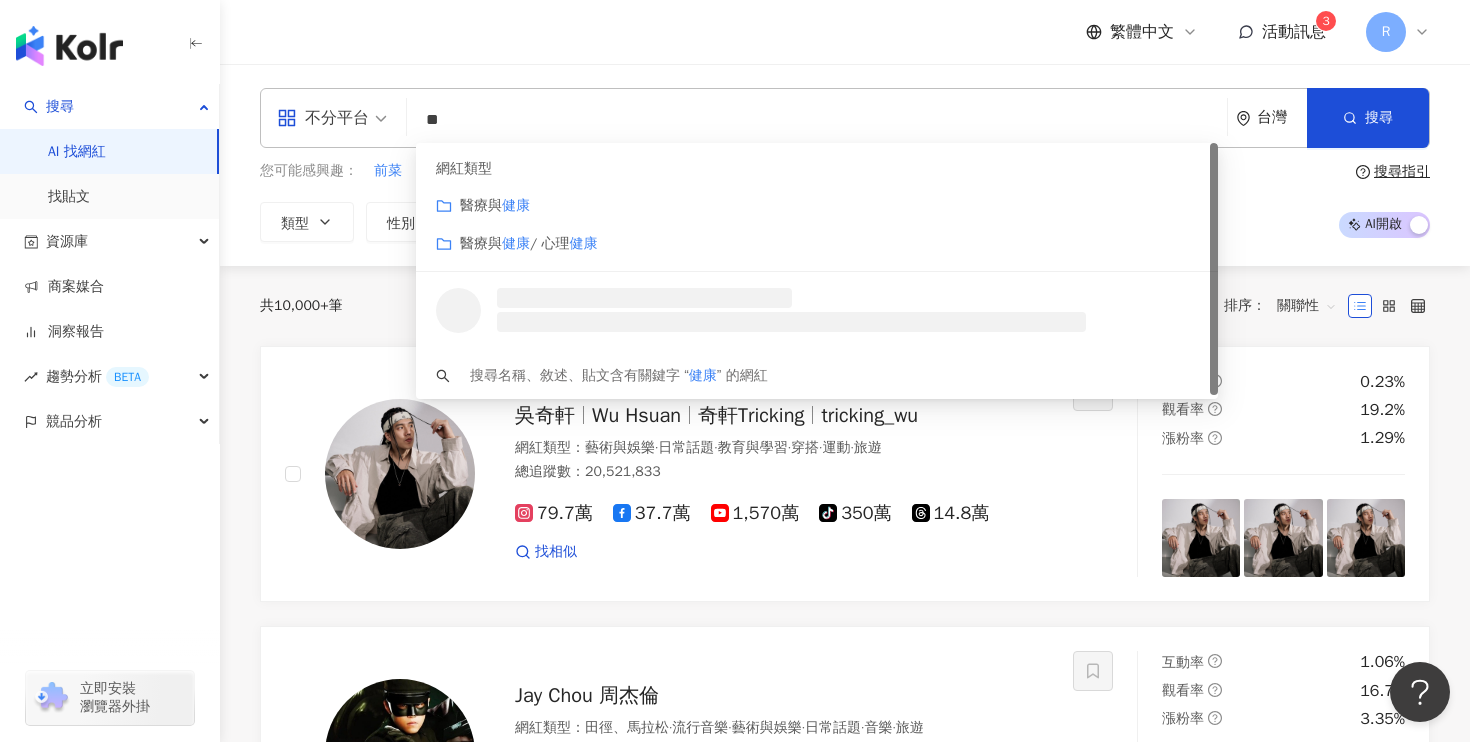 click on "醫療與 健康" at bounding box center (817, 206) 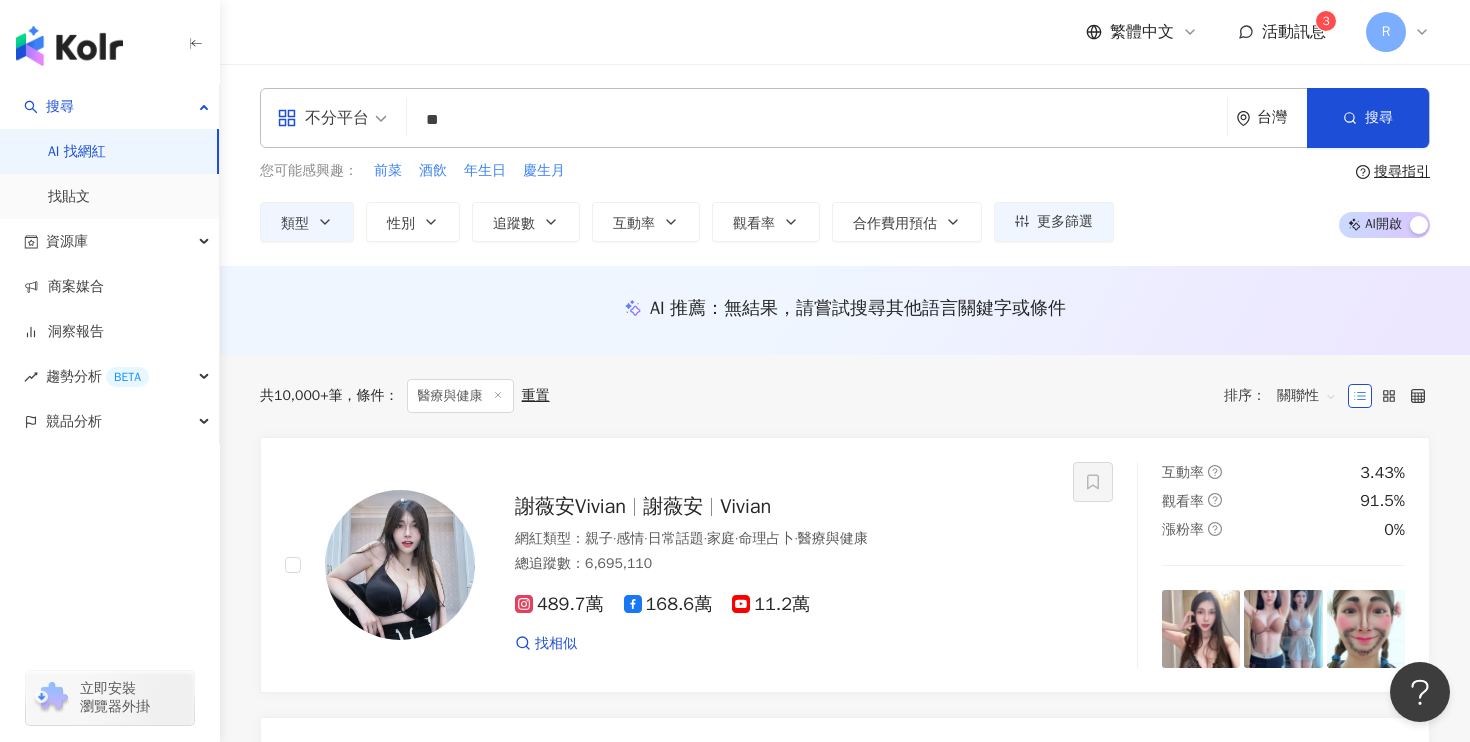 click on "**" at bounding box center (817, 120) 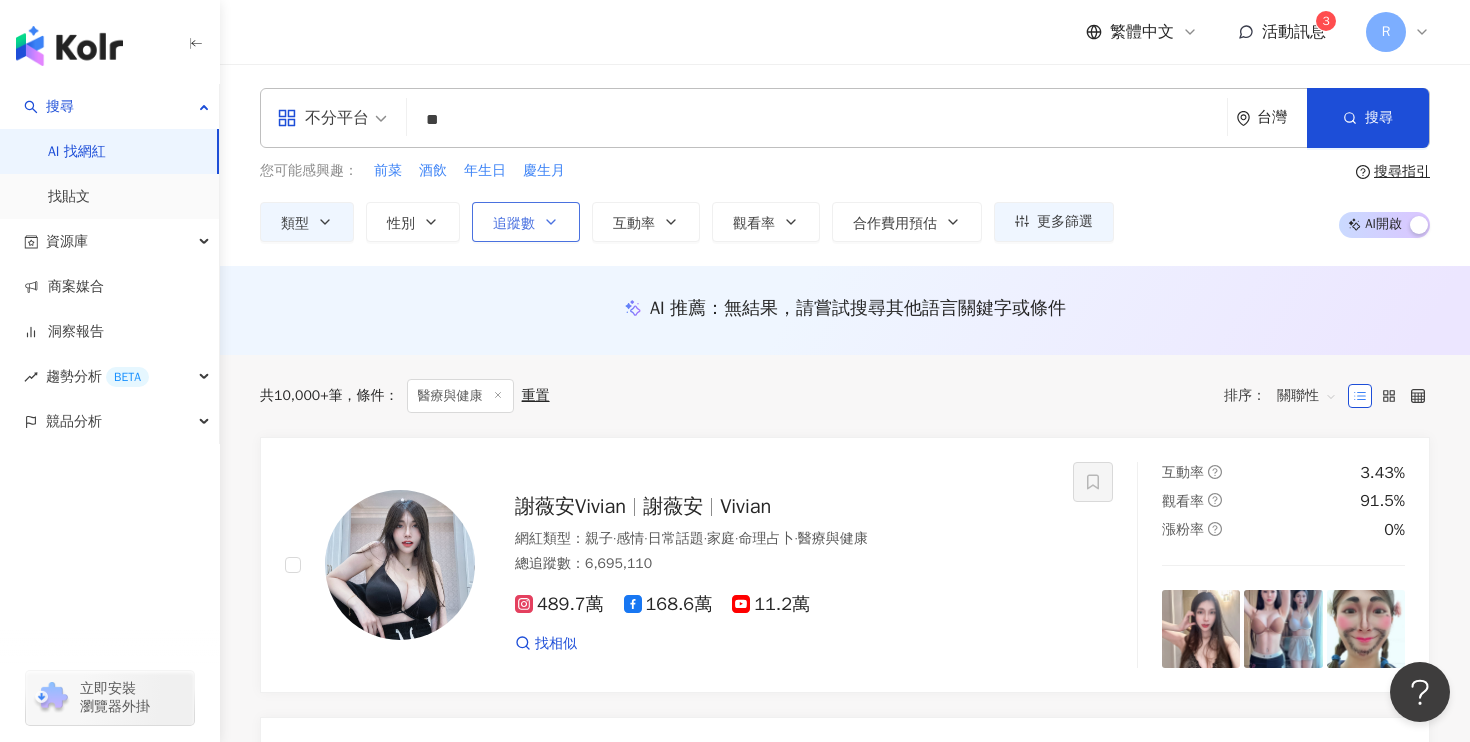 type on "**" 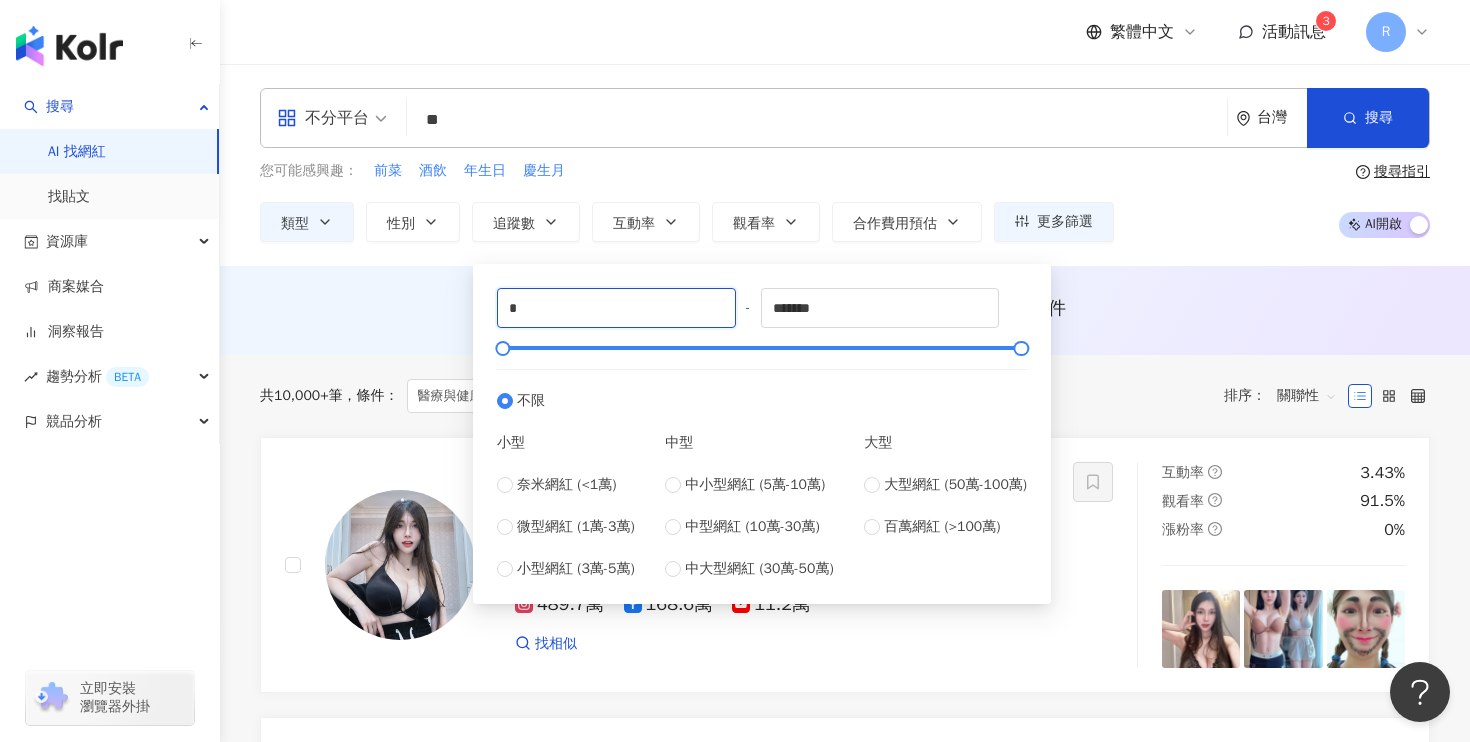 drag, startPoint x: 652, startPoint y: 311, endPoint x: 435, endPoint y: 311, distance: 217 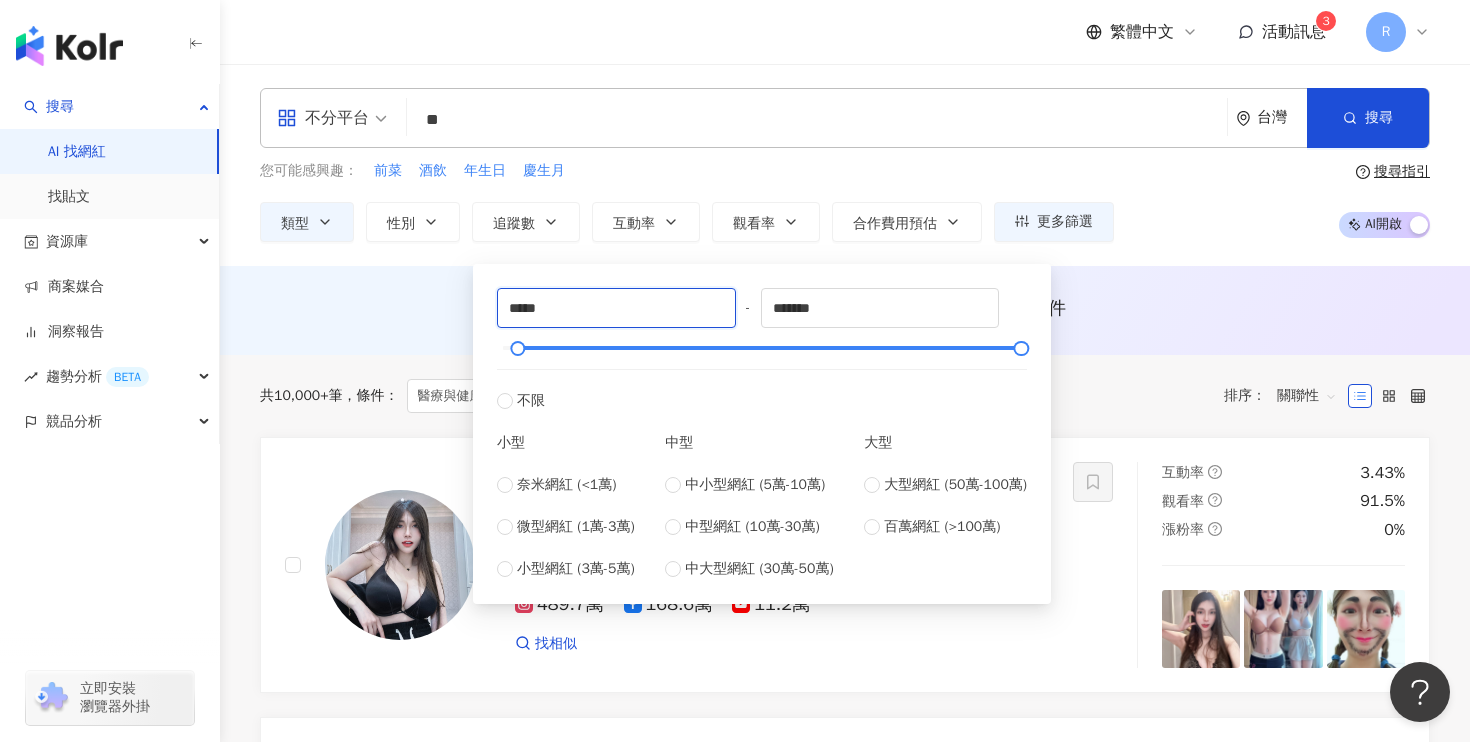 type on "*****" 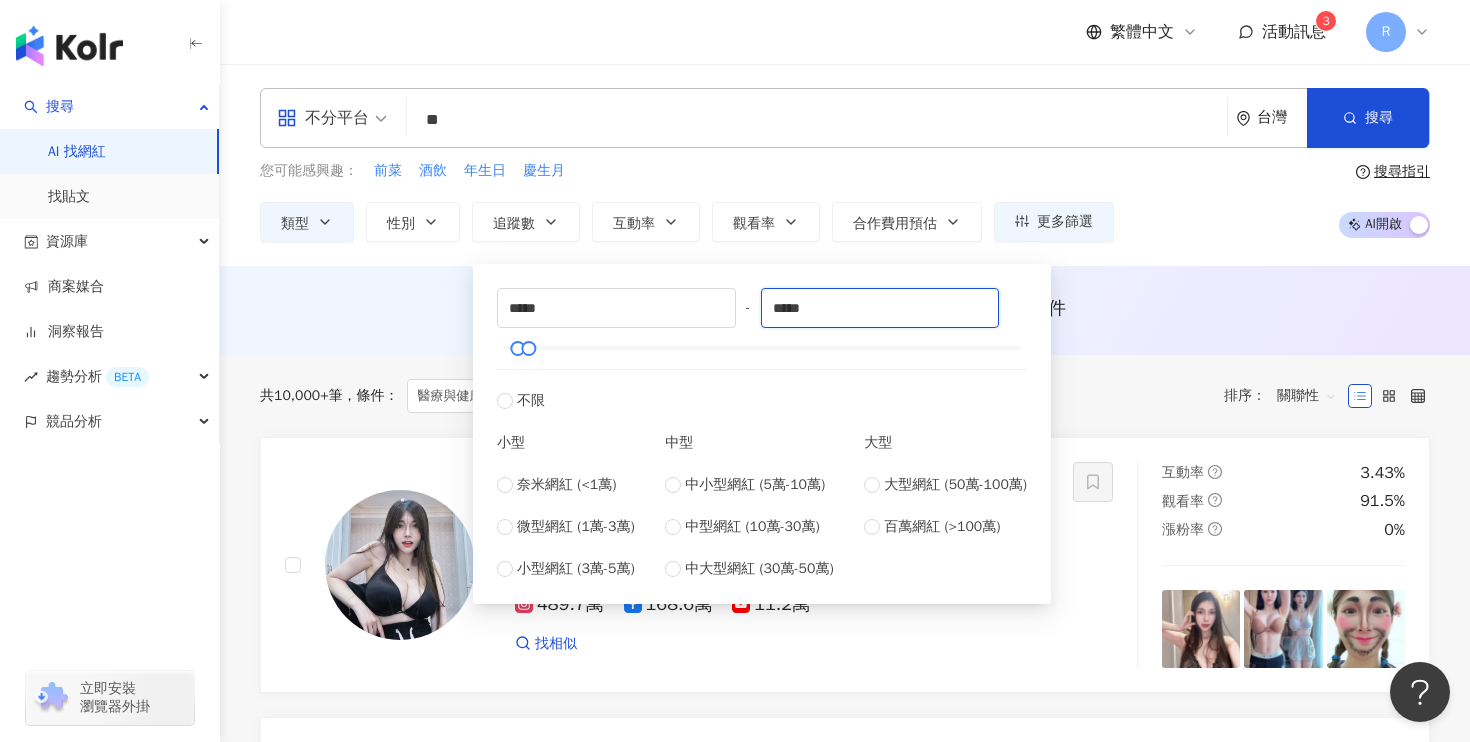 type on "*****" 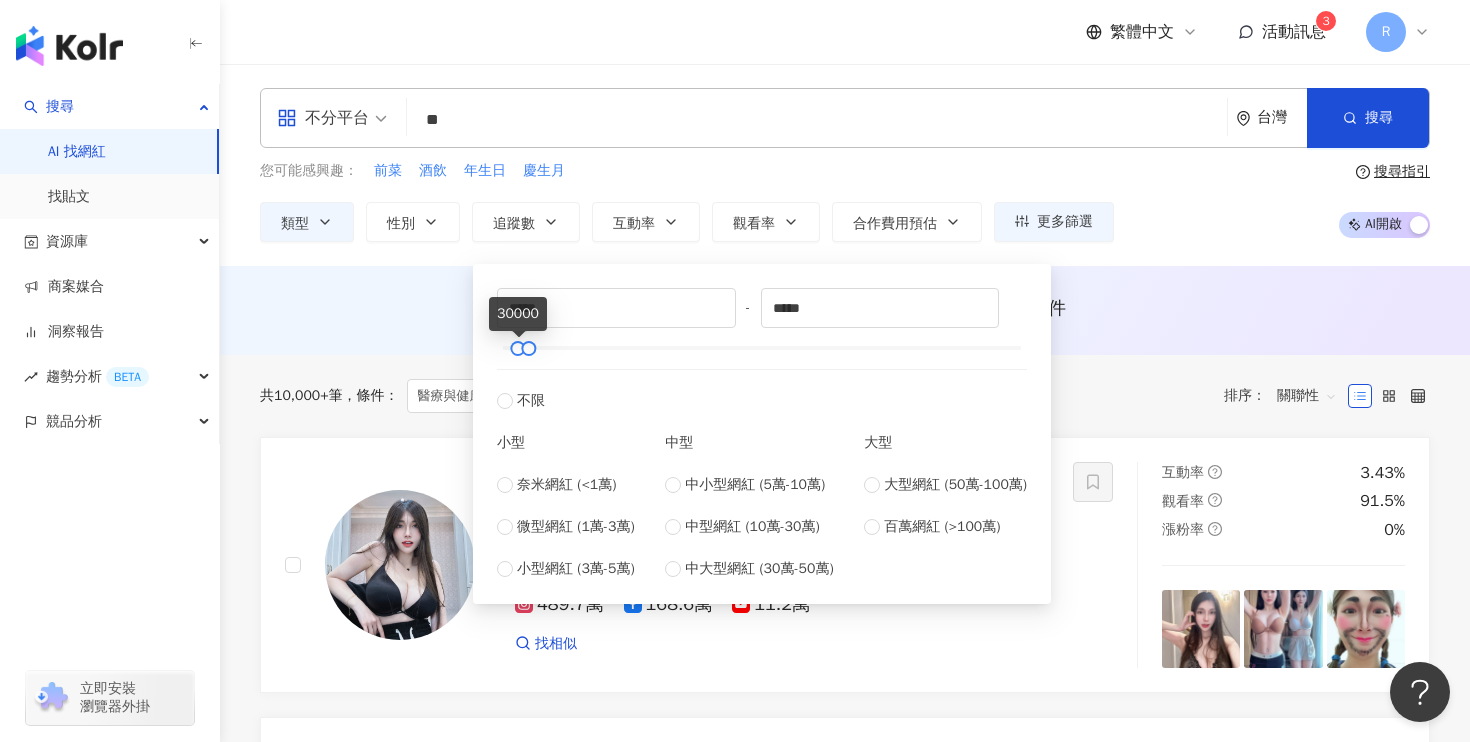 click on "AI 推薦 ： 無結果，請嘗試搜尋其他語言關鍵字或條件" at bounding box center (845, 310) 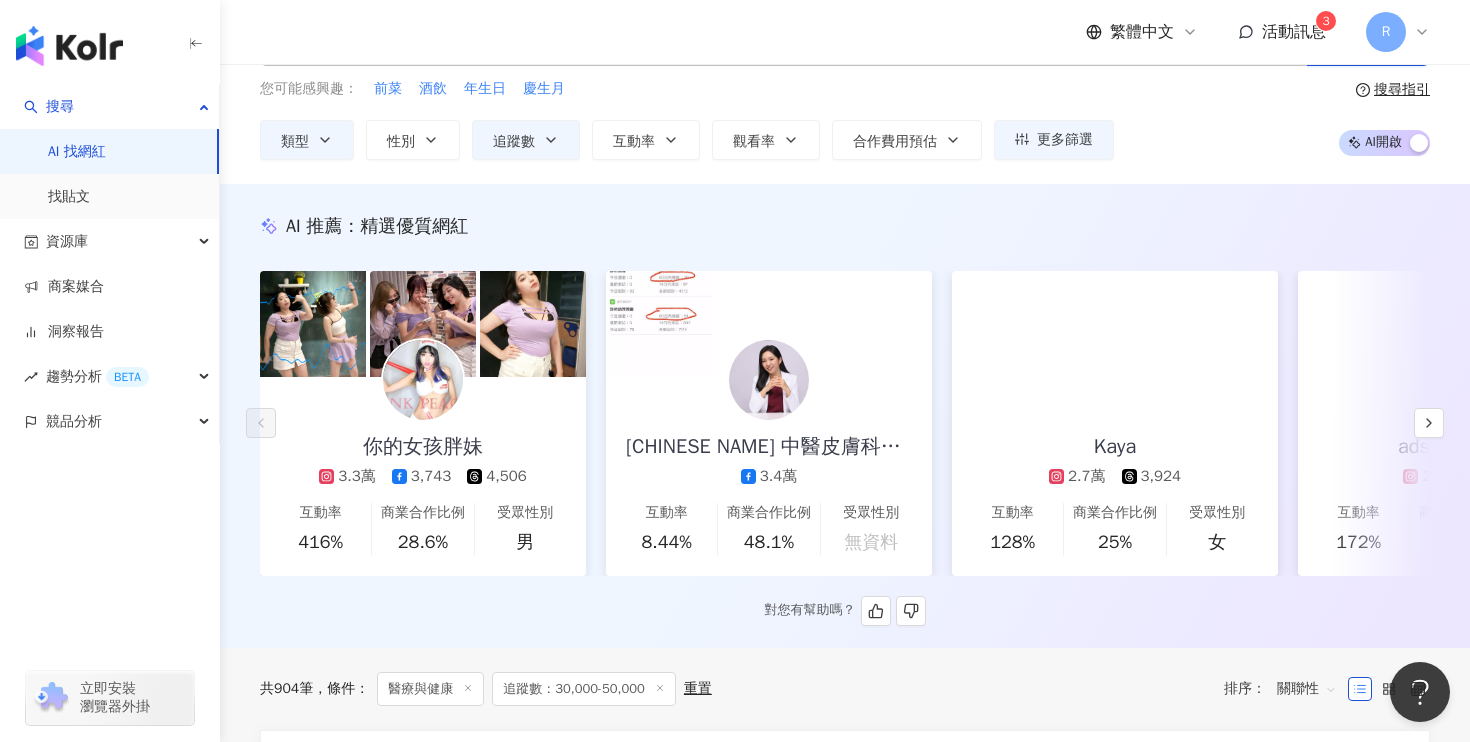 scroll, scrollTop: 107, scrollLeft: 0, axis: vertical 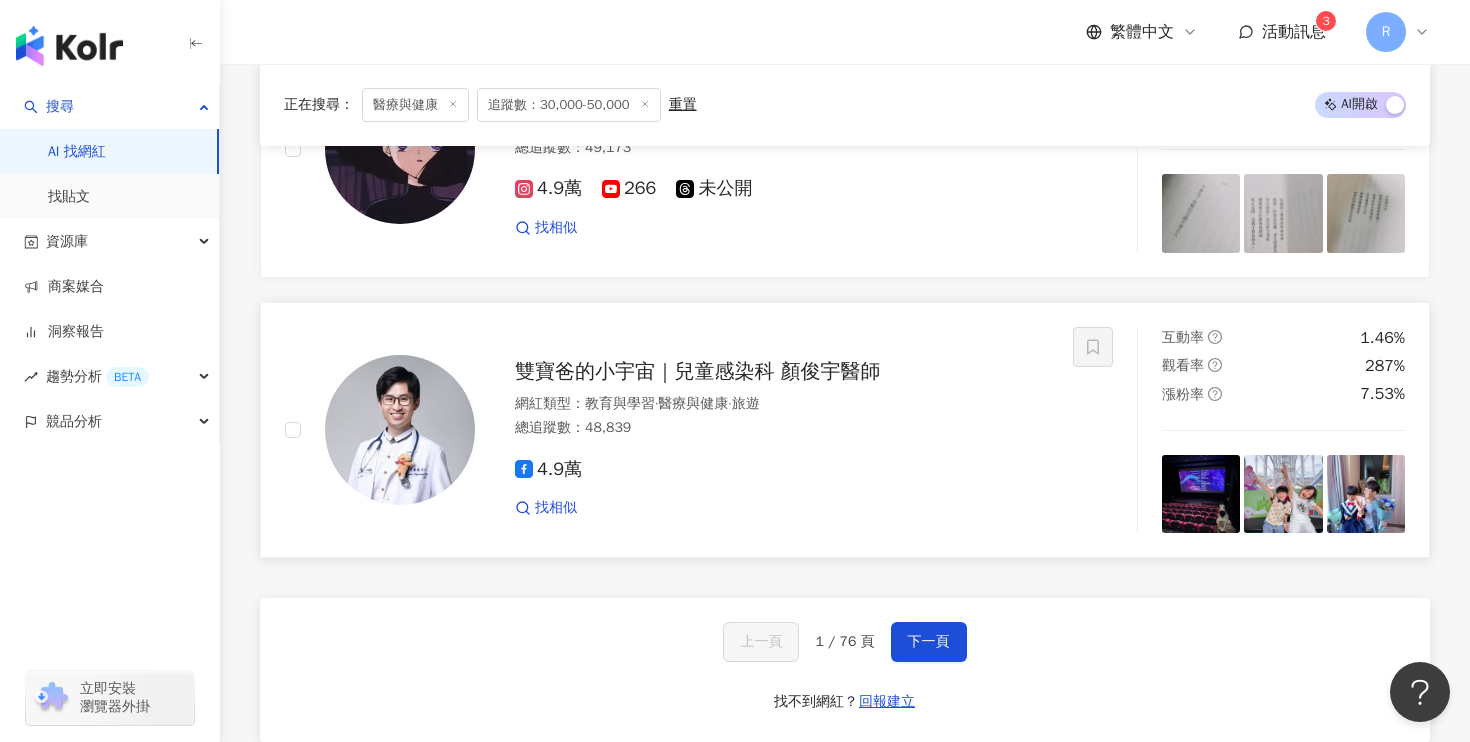 click on "雙寶爸的小宇宙｜兒童感染科 顏俊宇醫師" at bounding box center (698, 371) 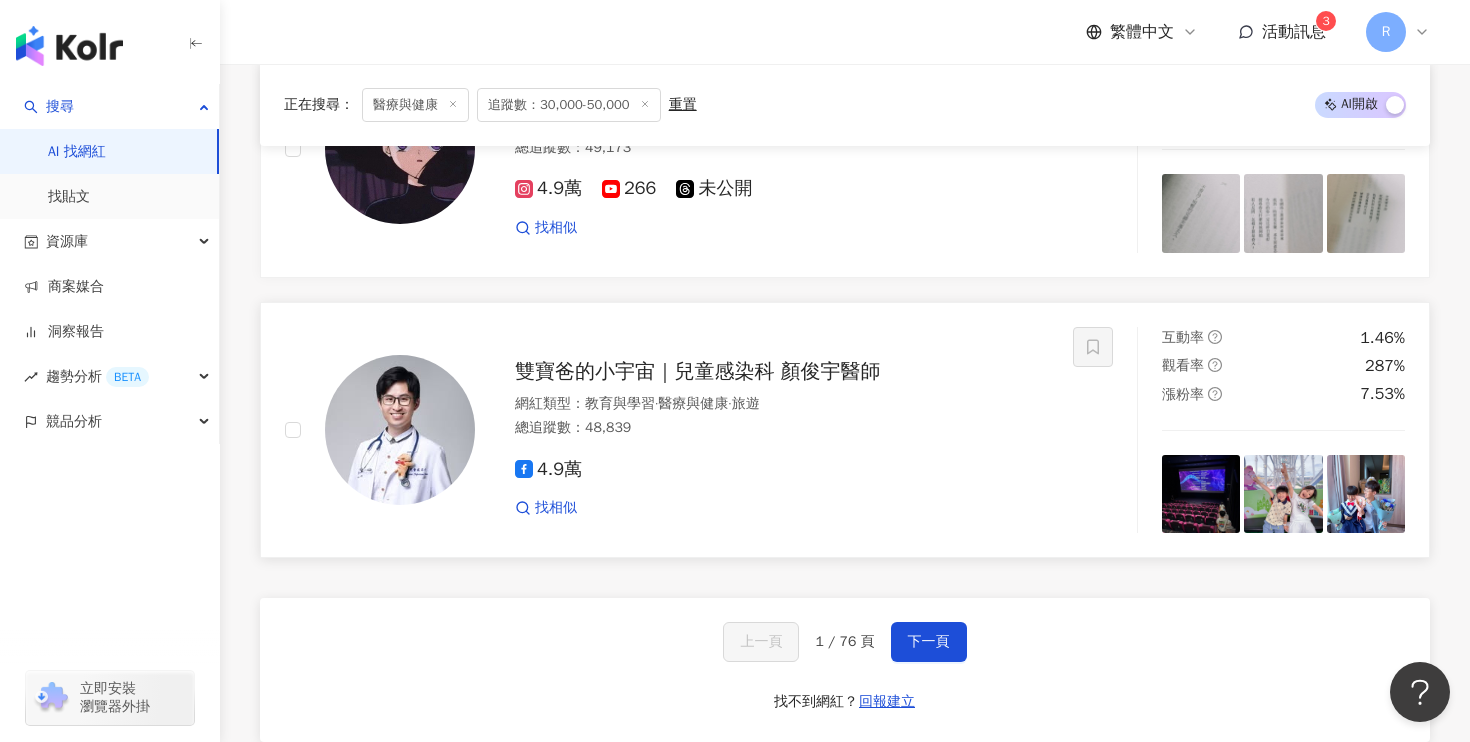 scroll, scrollTop: 3879, scrollLeft: 0, axis: vertical 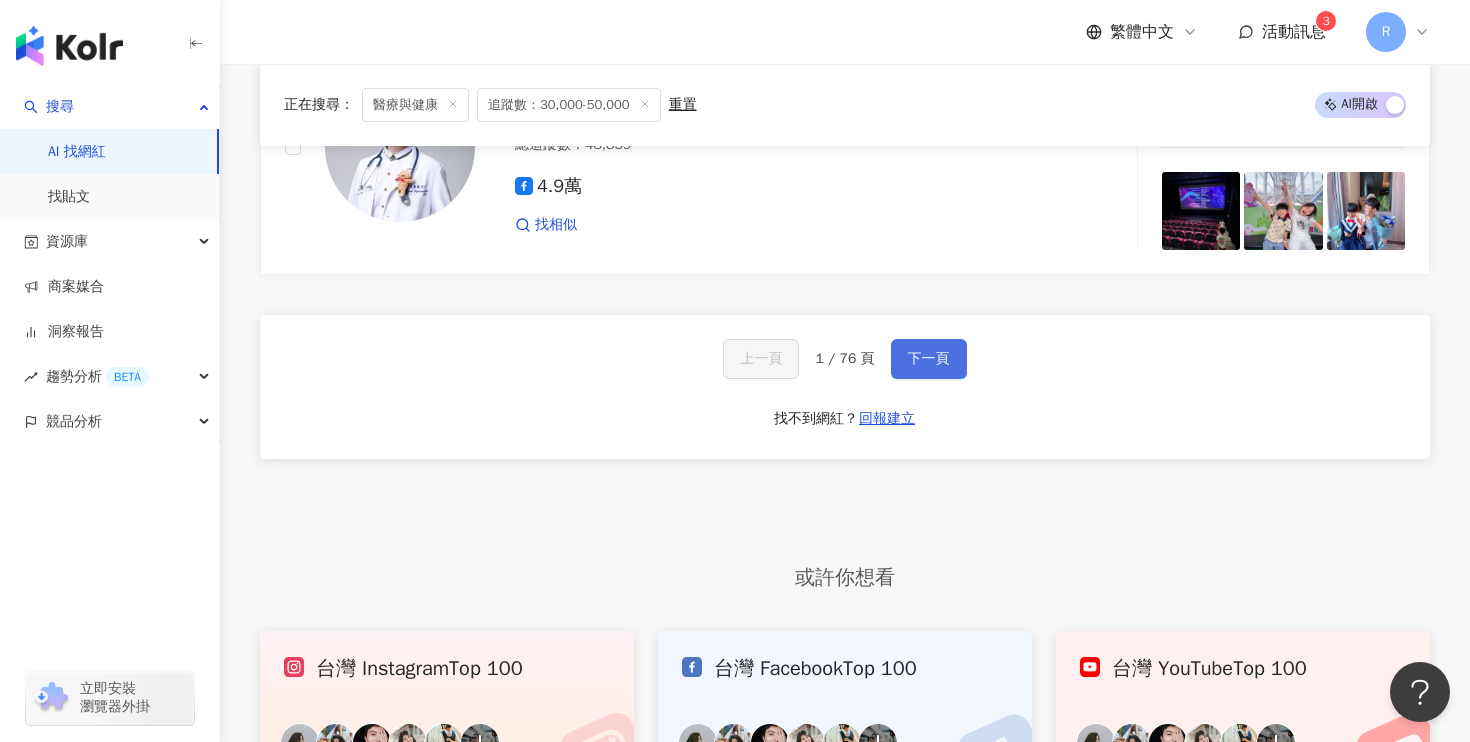 click on "下一頁" at bounding box center (929, 359) 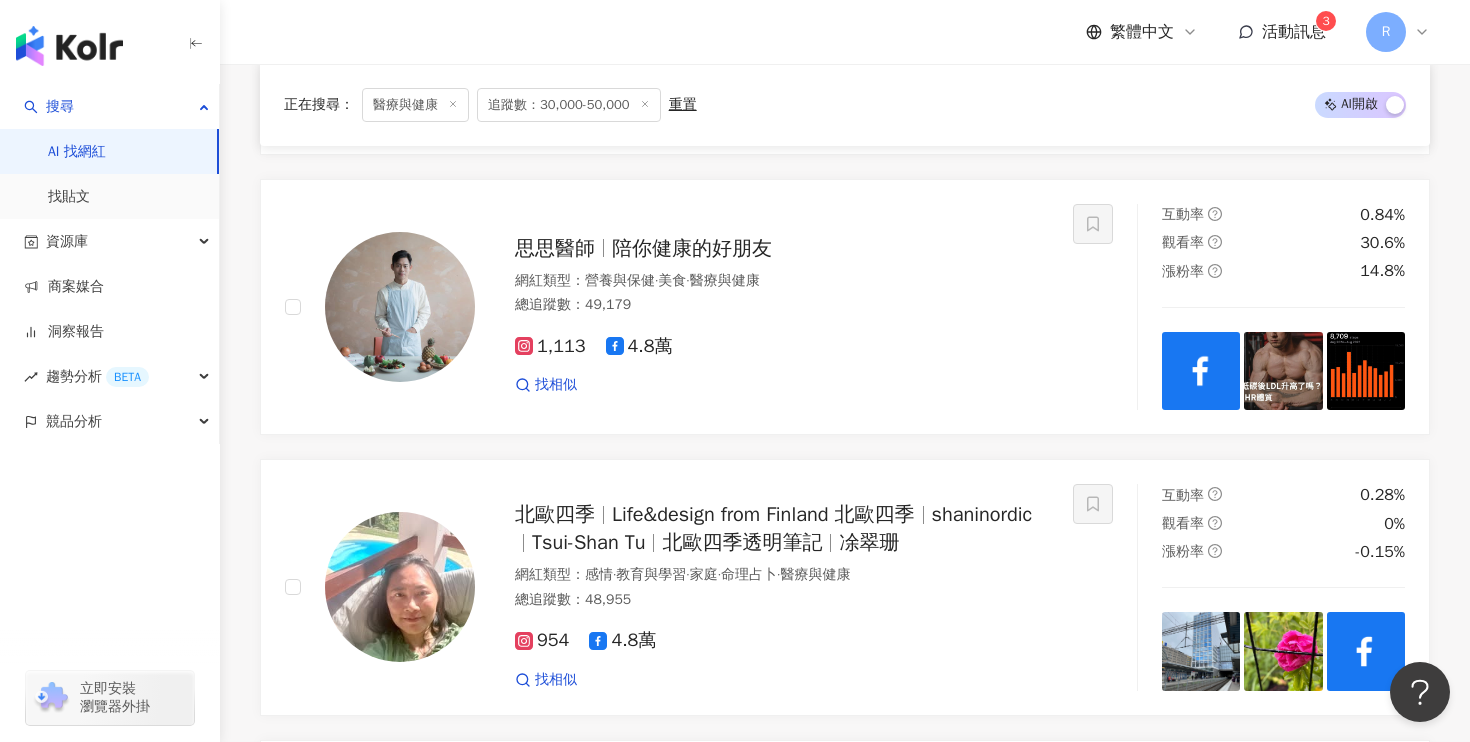 scroll, scrollTop: 2505, scrollLeft: 0, axis: vertical 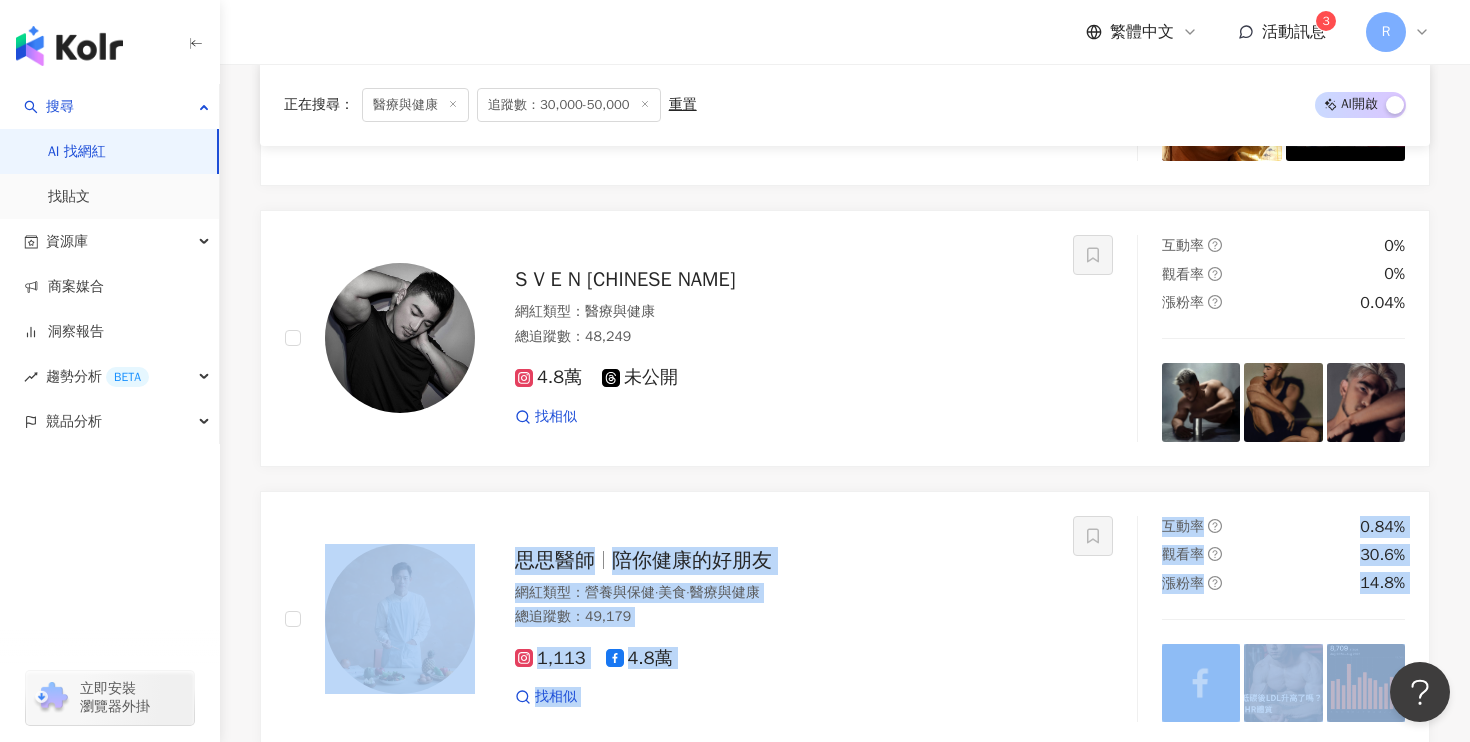click on "Liverorg|好心肝·好健康 Liverorg 好心肝·好健康 網紅類型 ： 醫療與健康 總追蹤數 ： 48,600 4.9萬 互動率 0.06% 觀看率 4.75% 漲粉率 0% 美少婦的生活小記 美少婦 網紅類型 ： 促購導購  ·  營養與保健  ·  美食  ·  旅遊 總追蹤數 ： 48,435 4.8萬 找相似 互動率 1.02% 觀看率 84.5% 漲粉率 3.83% C CHANNEL Taiwan cchannel_tw 網紅類型 ： 飲料  ·  美食  ·  美髮  ·  醫療與健康 總追蹤數 ： 48,412 4.8萬 找相似 互動率 0.22% 觀看率 7.16% 漲粉率 -0.72% kiss9287262 網紅類型 ： 命理占卜  ·  醫療與健康 總追蹤數 ： 49,801 4.8萬 1,402 找相似 互動率 1.08% 觀看率 0% 漲粉率 -0.14% loccitanetw 網紅類型 ： 香水  ·  保養  ·  美妝時尚  ·  醫療與健康 總追蹤數 ： 48,366 4.8萬 找相似 互動率 0.46% 觀看率 16.3% 漲粉率 1.74% 葉桂昇 網紅類型 ： 醫療與健康 總追蹤數 ： 48,300 4.8萬 互動率 0.01% 觀看率 0.4% 漲粉率 7.81% 網紅類型 0%" at bounding box center (845, 178) 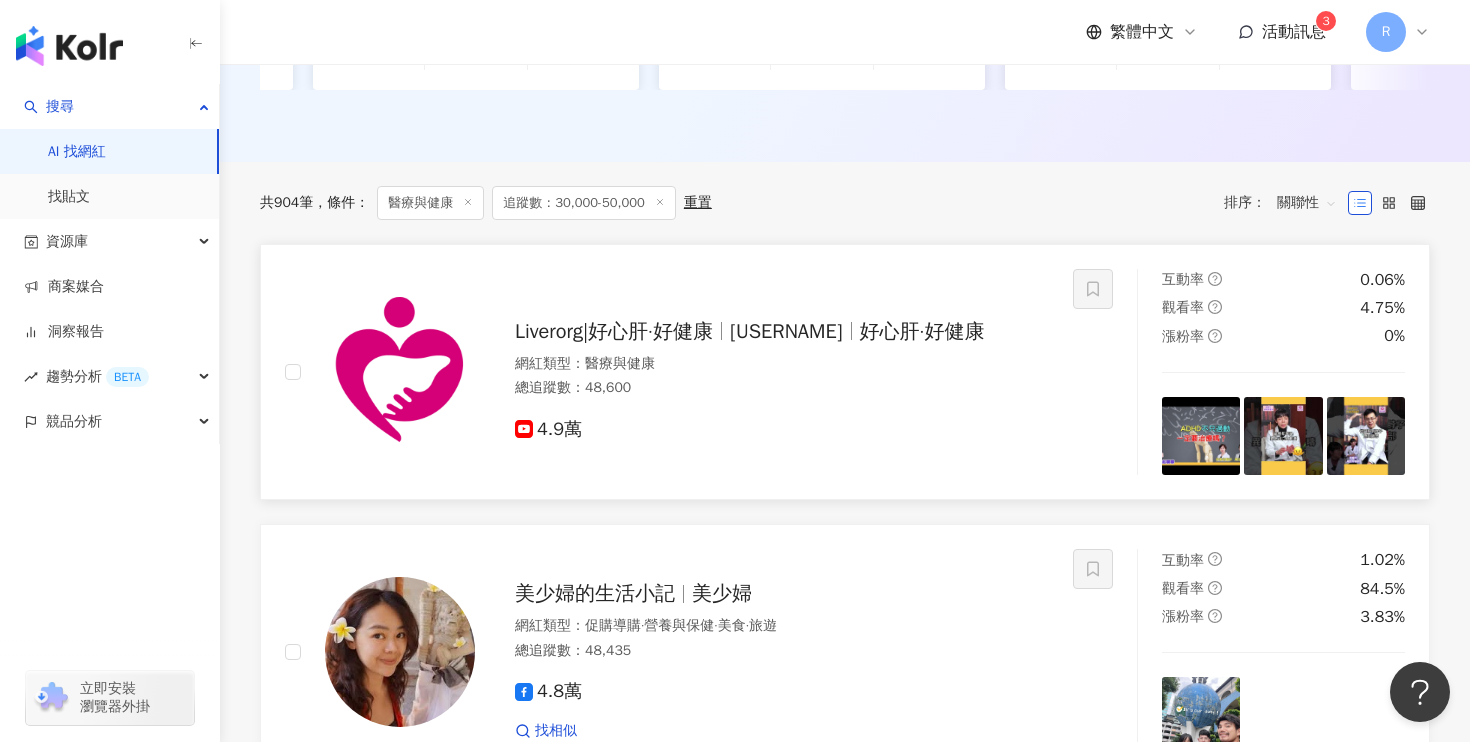 scroll, scrollTop: 567, scrollLeft: 0, axis: vertical 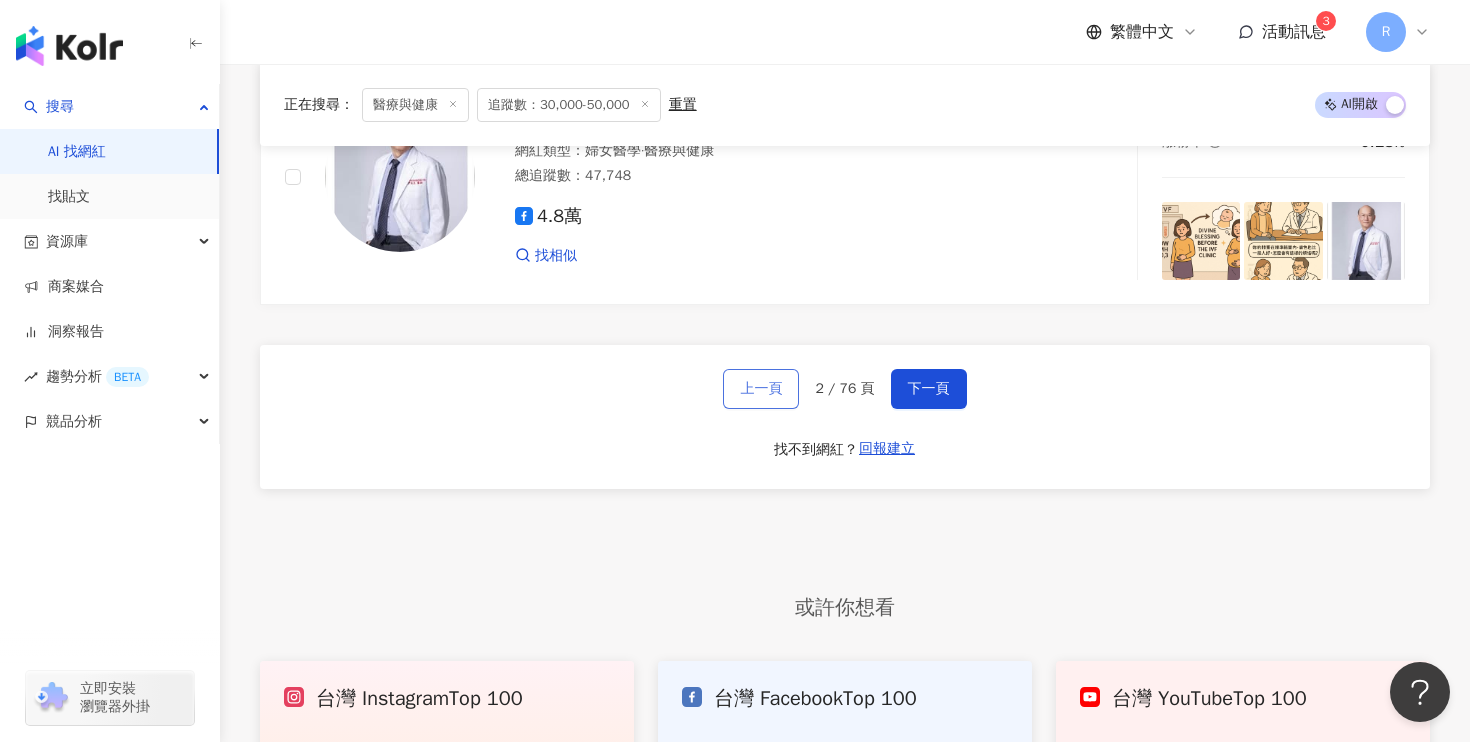 click on "上一頁" at bounding box center (761, 389) 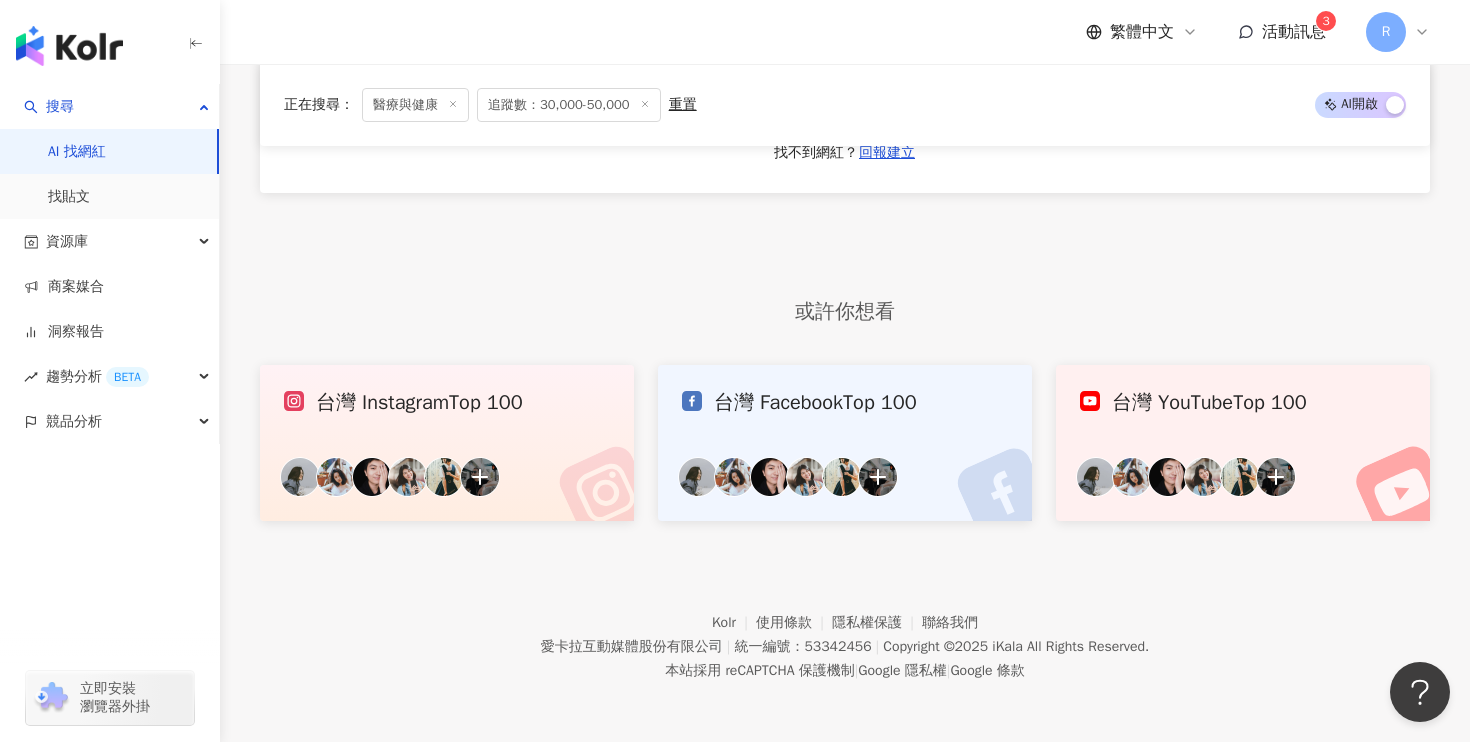 scroll, scrollTop: 3880, scrollLeft: 0, axis: vertical 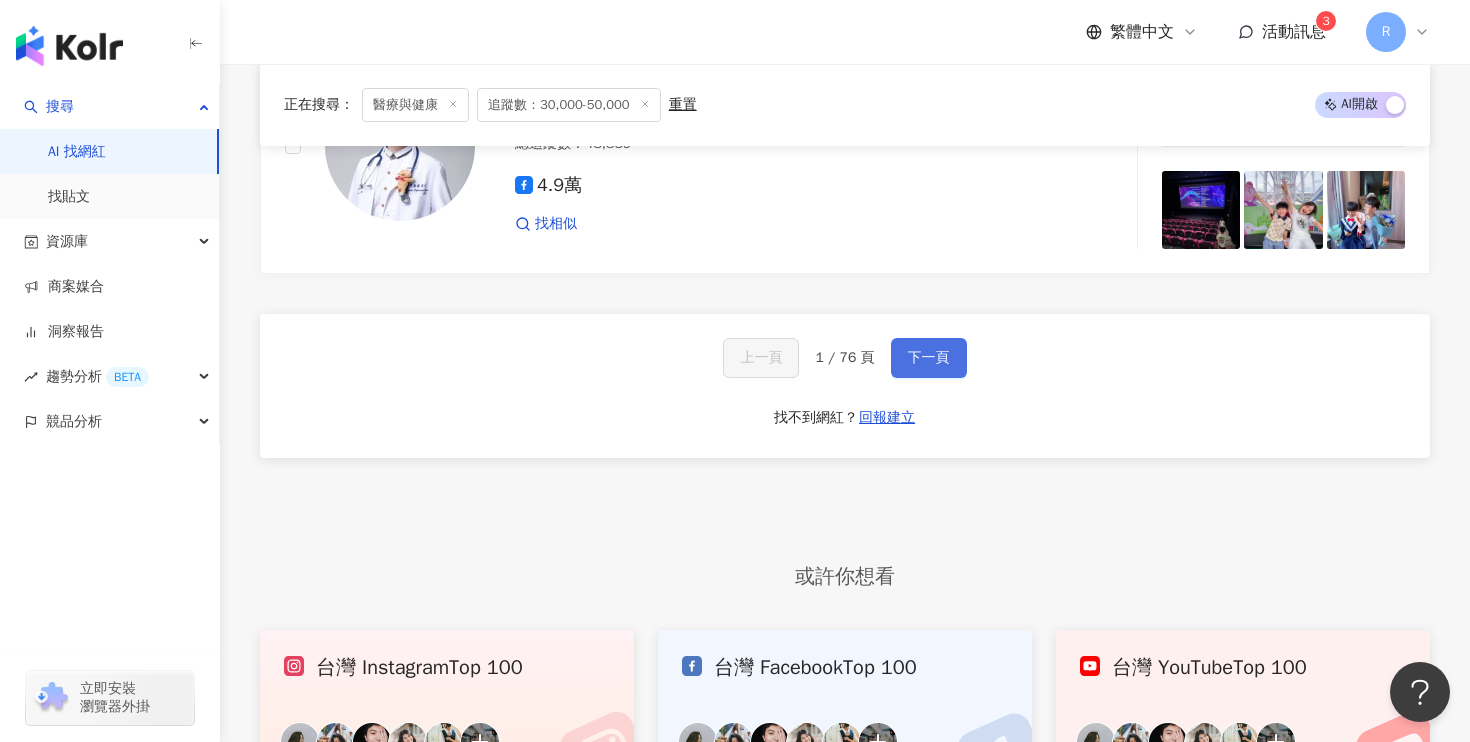 click on "下一頁" at bounding box center (929, 358) 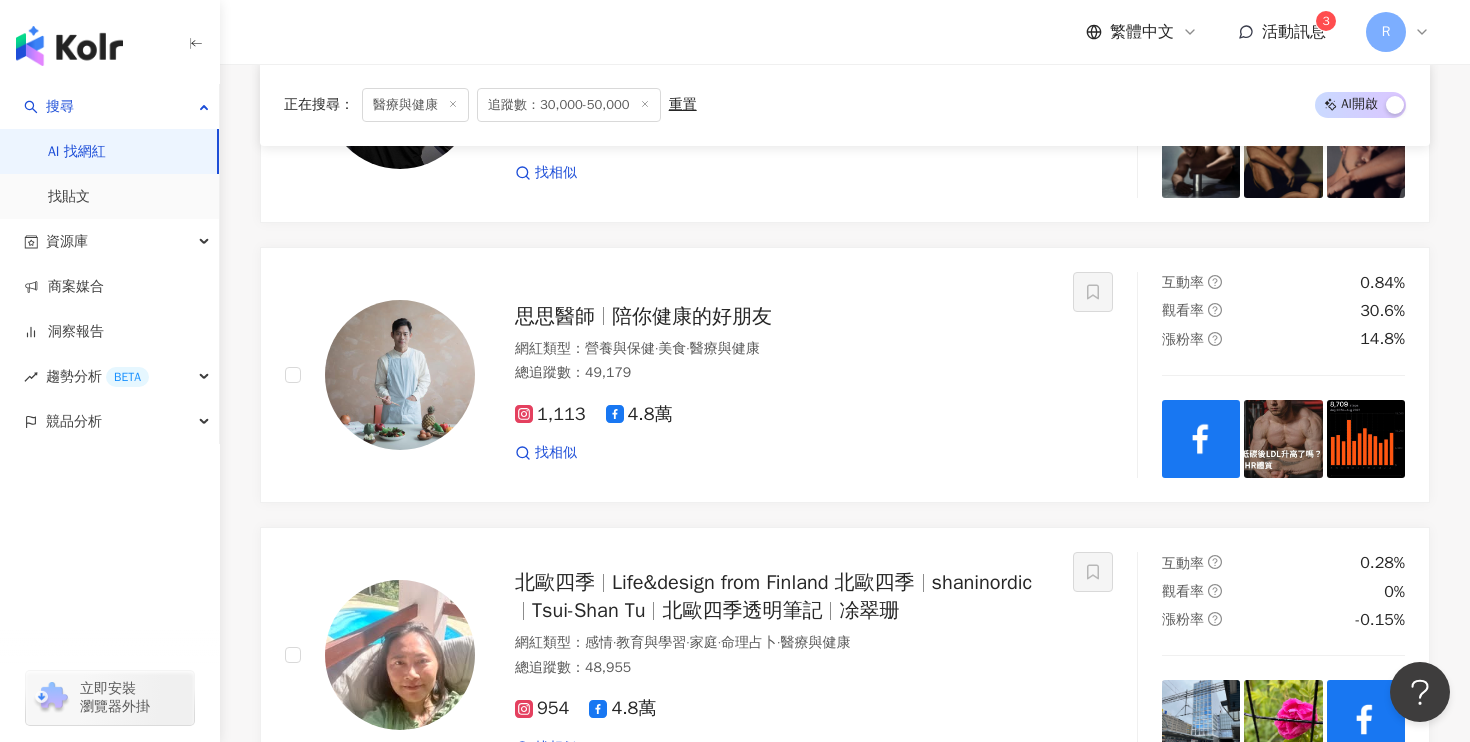 scroll, scrollTop: 2396, scrollLeft: 0, axis: vertical 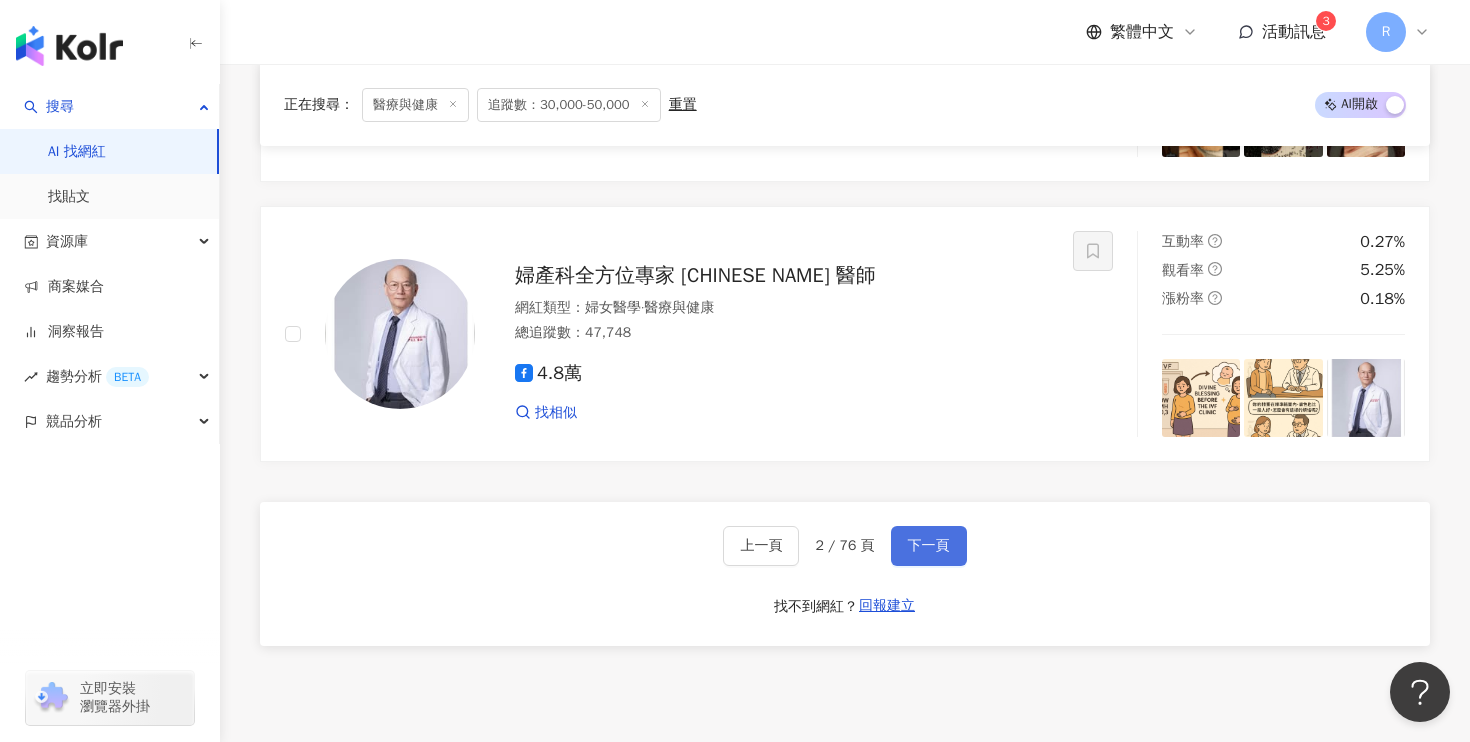 click on "下一頁" at bounding box center [929, 546] 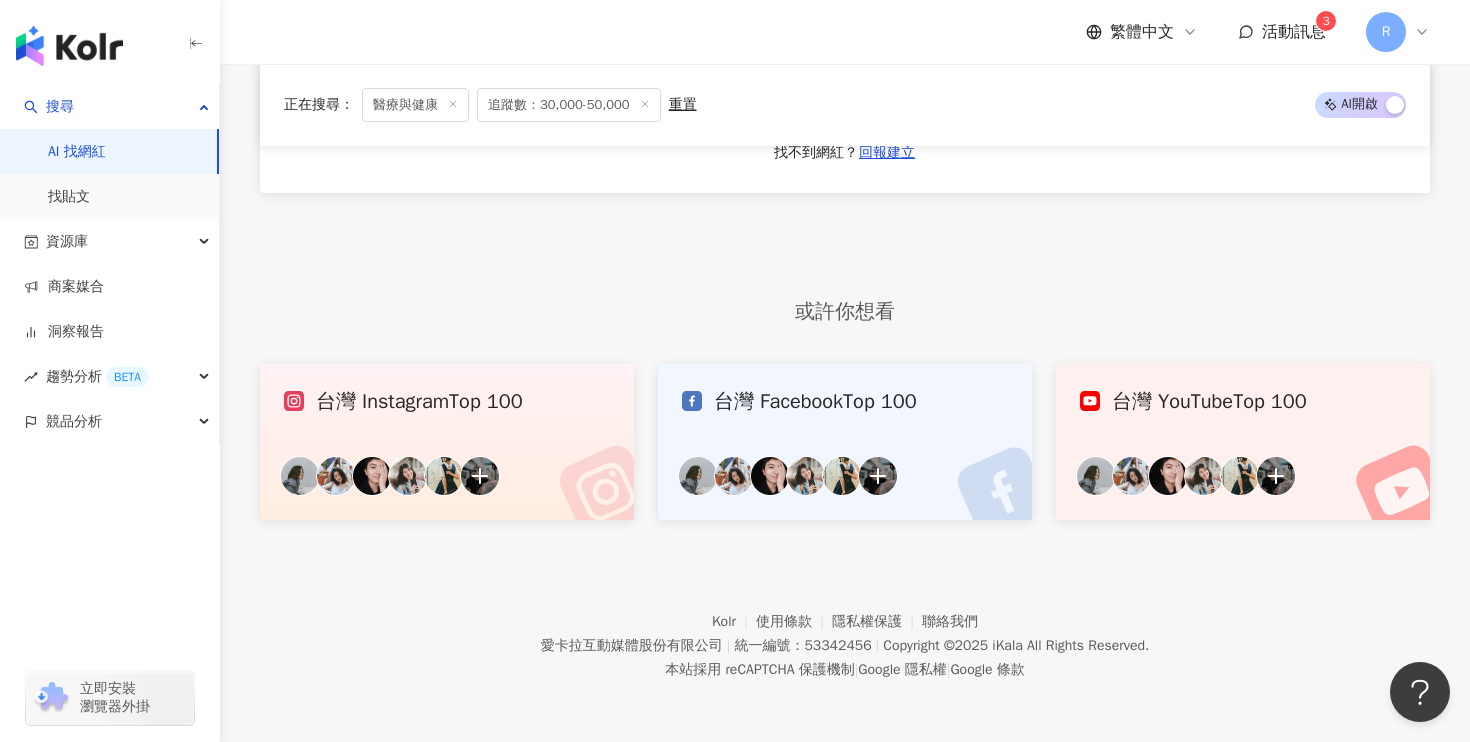 scroll, scrollTop: 1538, scrollLeft: 0, axis: vertical 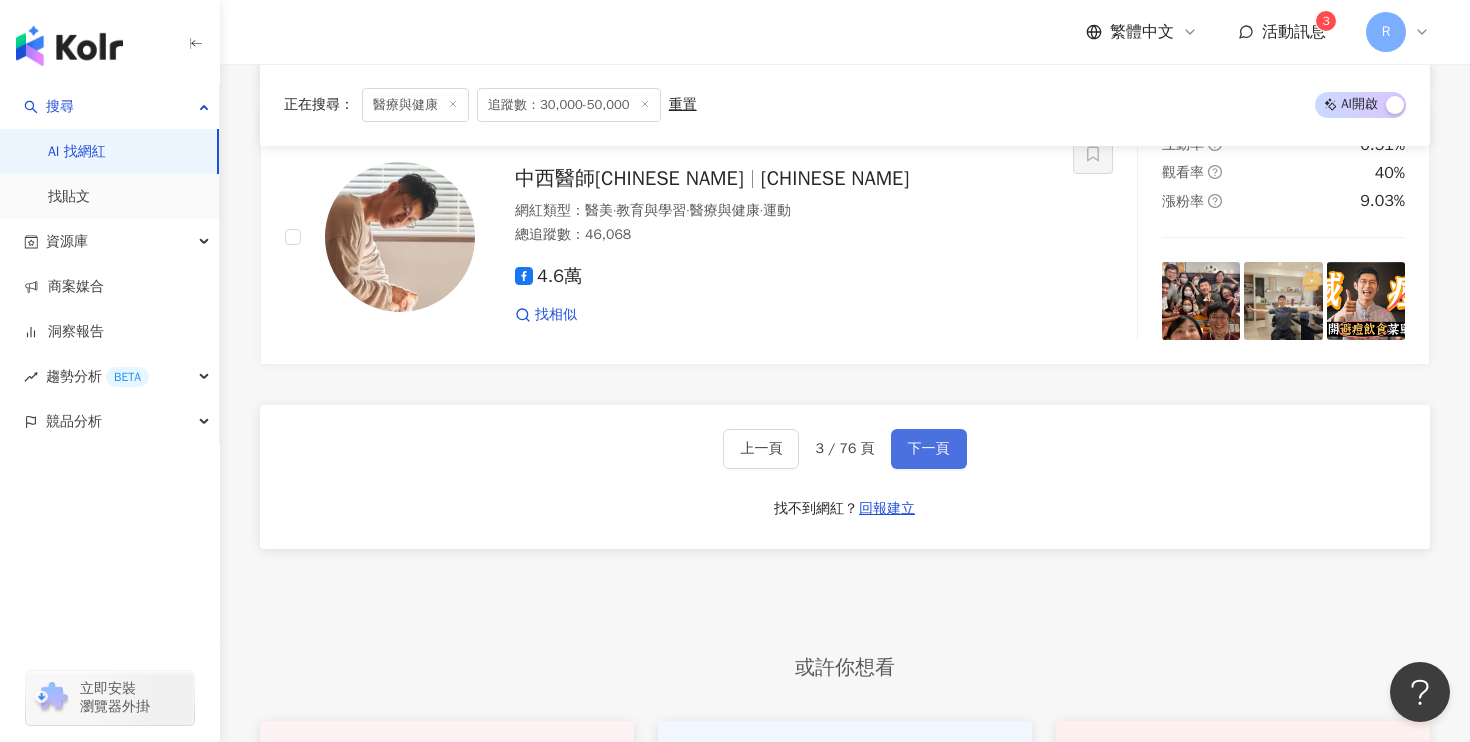 click on "下一頁" at bounding box center [929, 449] 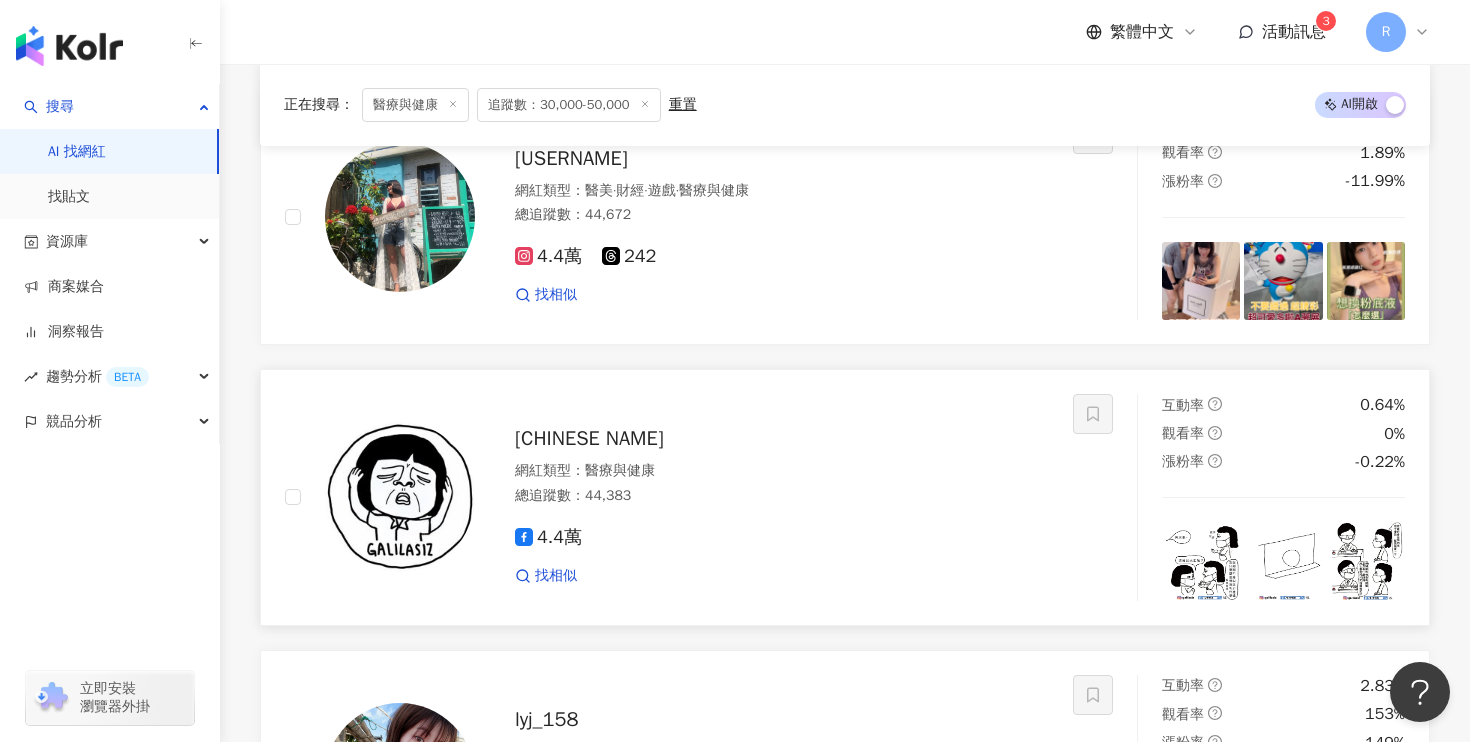 scroll, scrollTop: 2616, scrollLeft: 0, axis: vertical 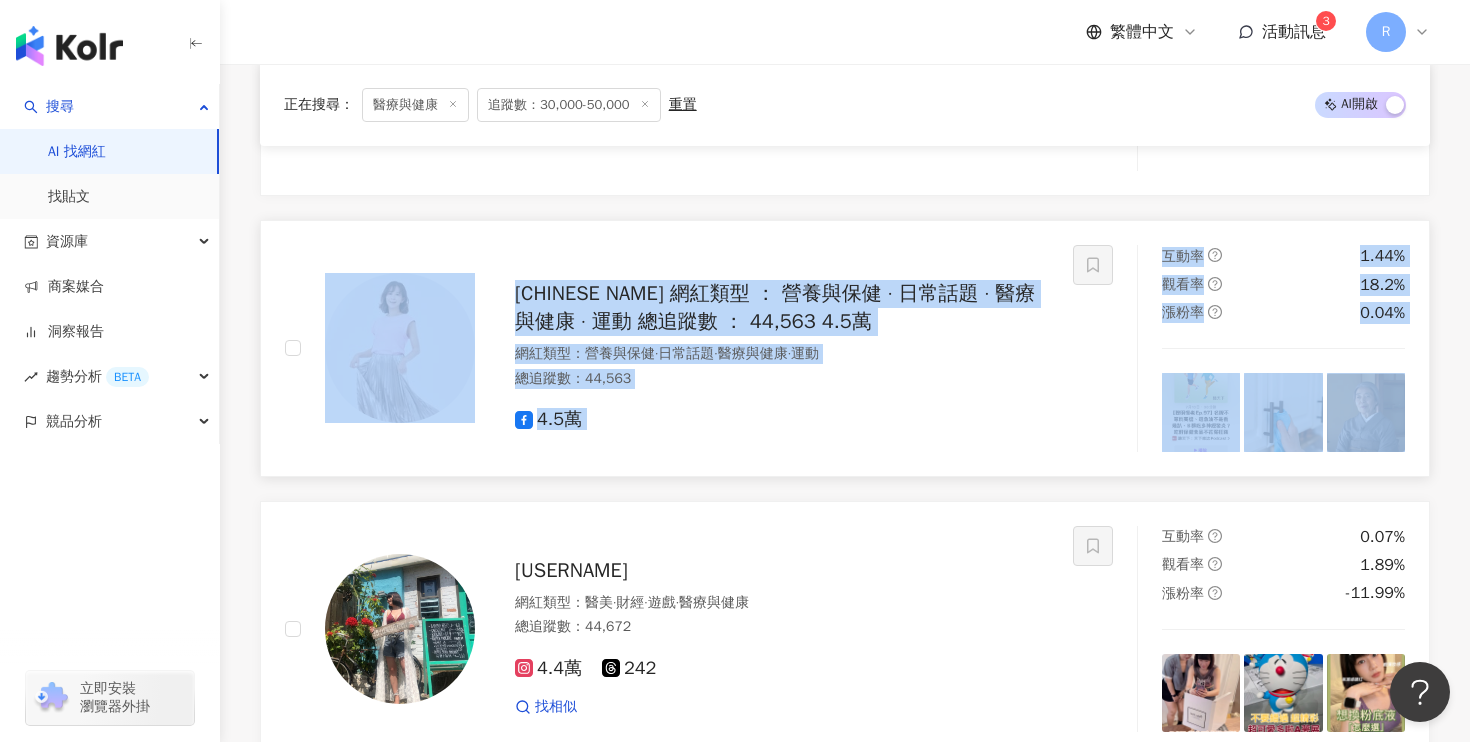 click on "黃惠如的慢老頻道 網紅類型 ： 營養與保健  ·  日常話題  ·  醫療與健康  ·  運動 總追蹤數 ： 44,563 4.5萬" at bounding box center (679, 348) 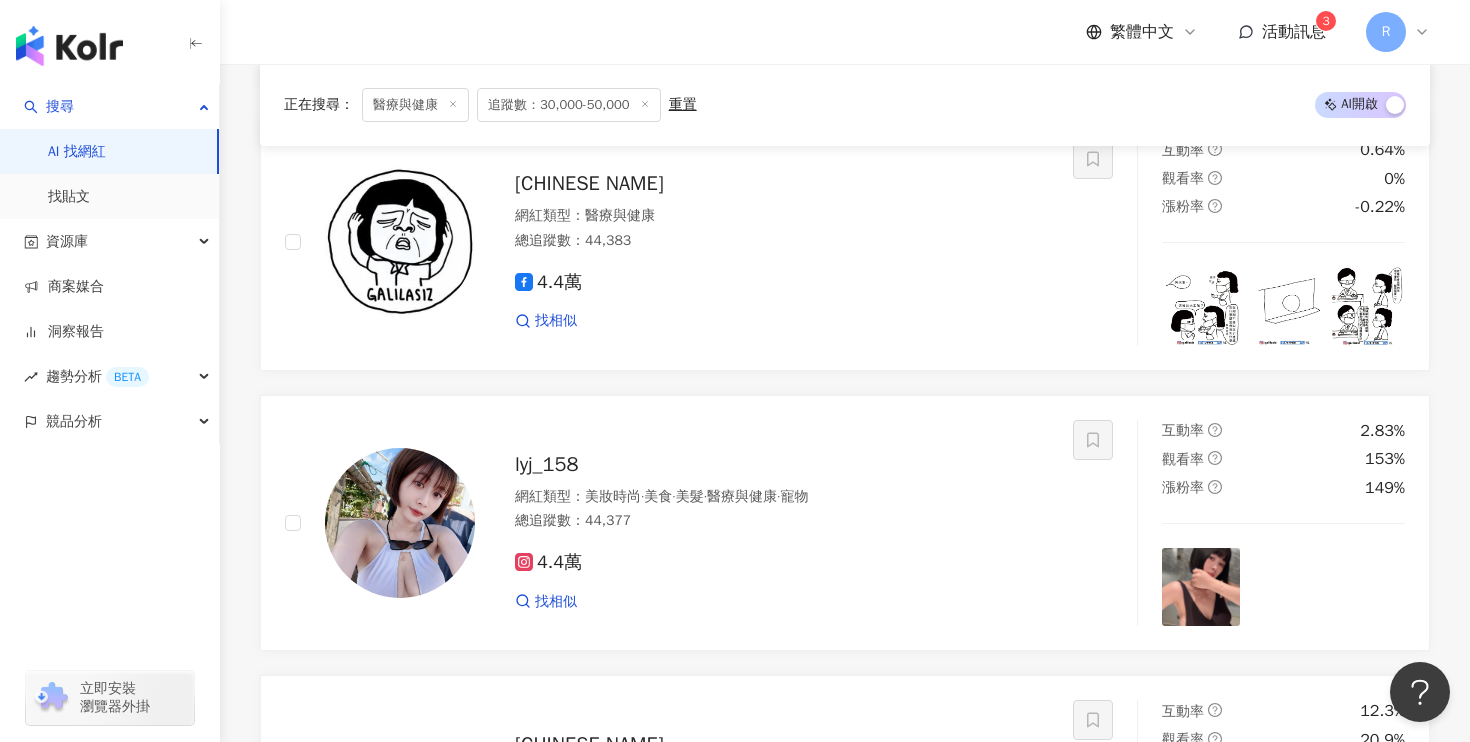 scroll, scrollTop: 3281, scrollLeft: 0, axis: vertical 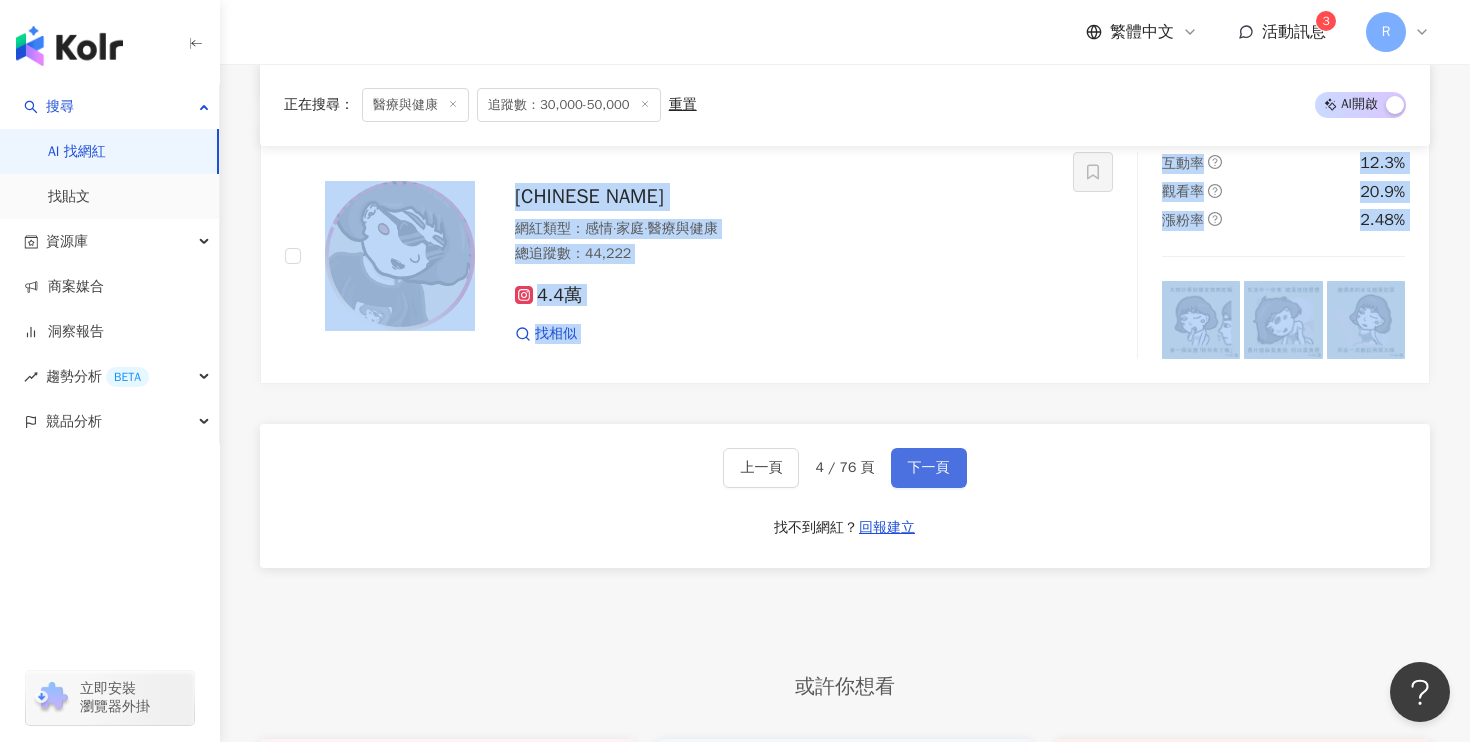 click on "下一頁" at bounding box center [929, 468] 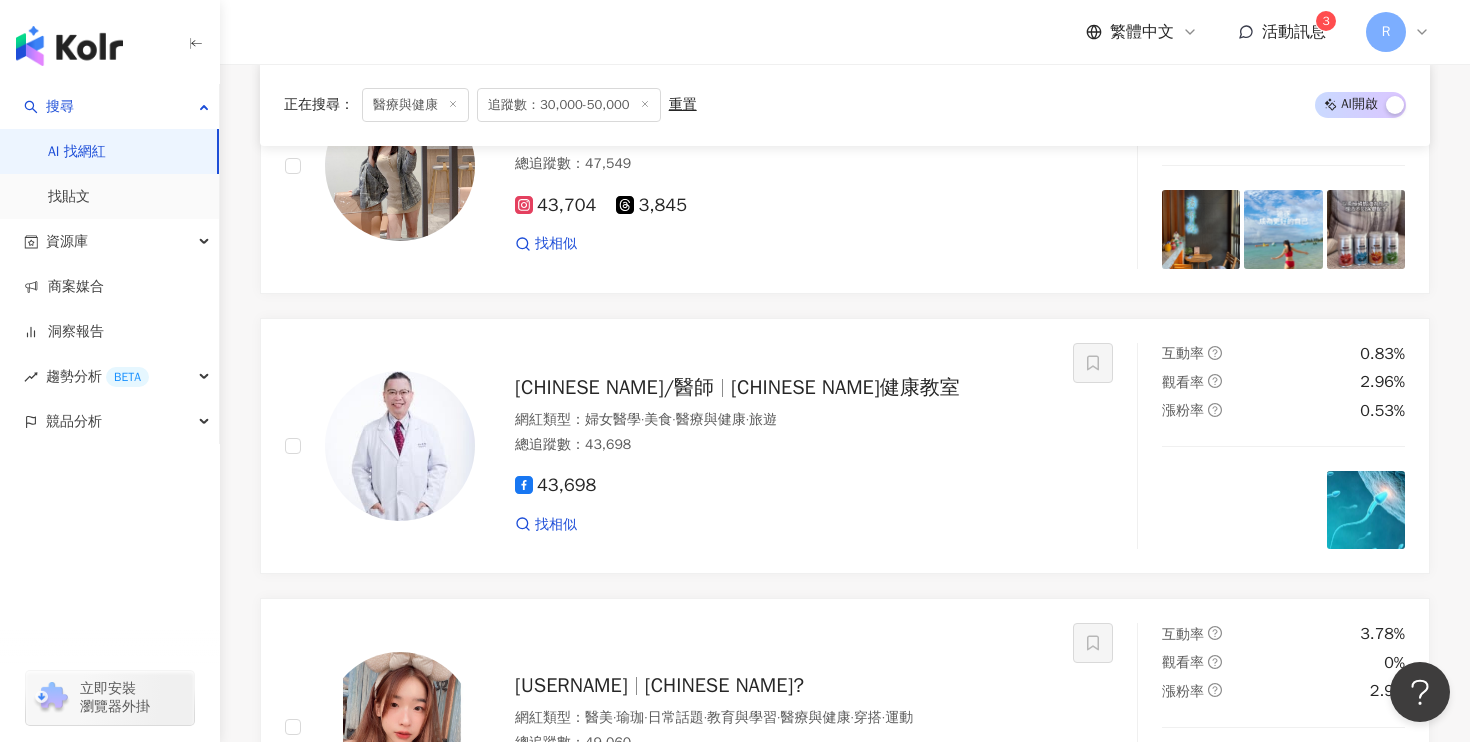 scroll, scrollTop: 3770, scrollLeft: 0, axis: vertical 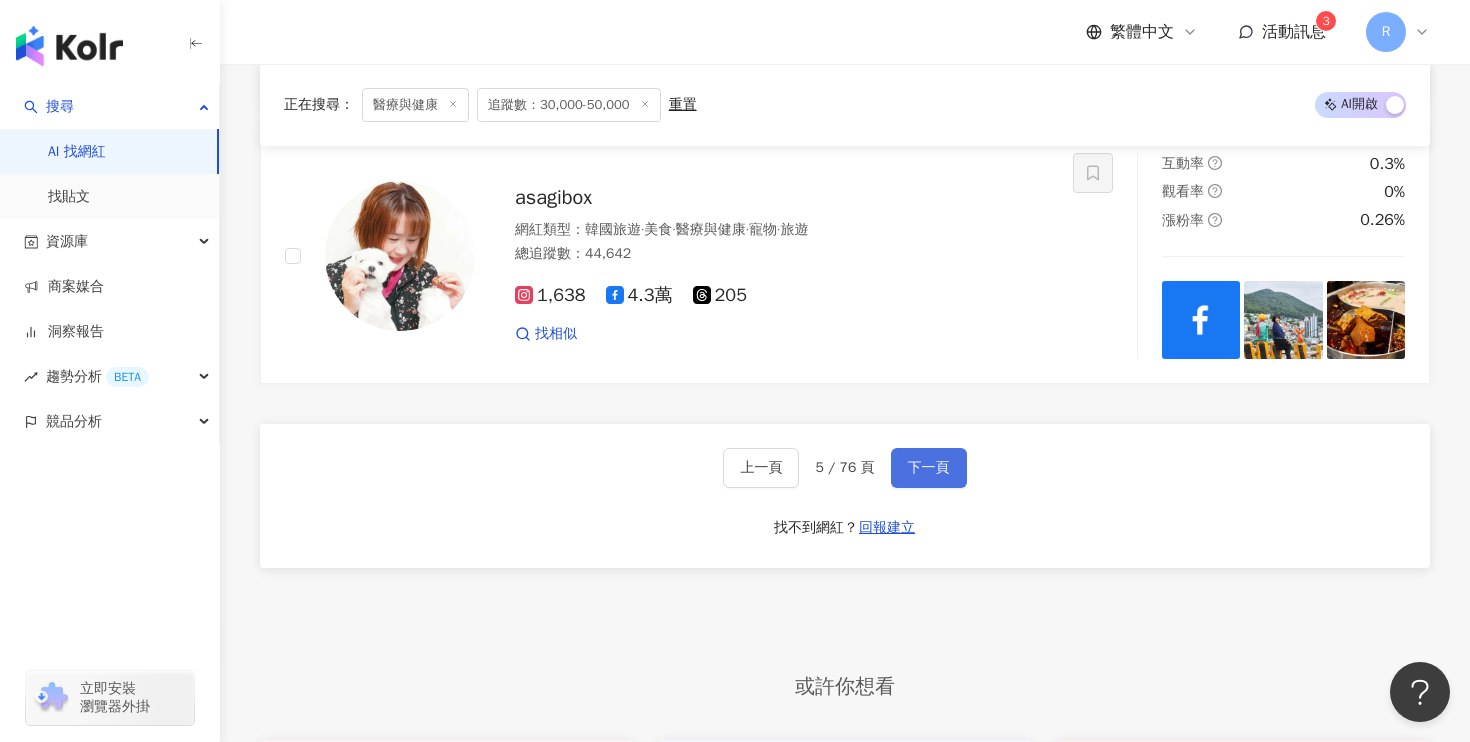 click on "下一頁" at bounding box center (929, 468) 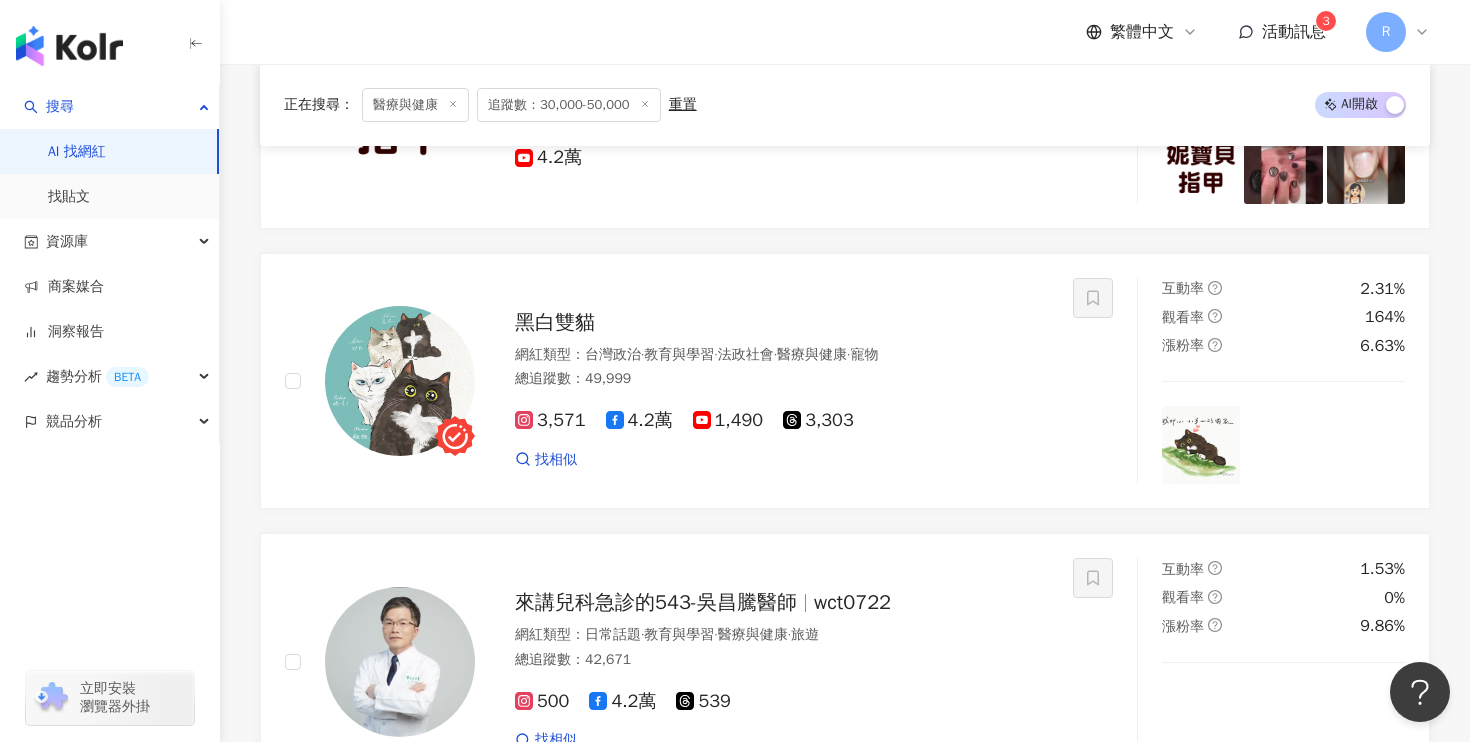 scroll, scrollTop: 3651, scrollLeft: 0, axis: vertical 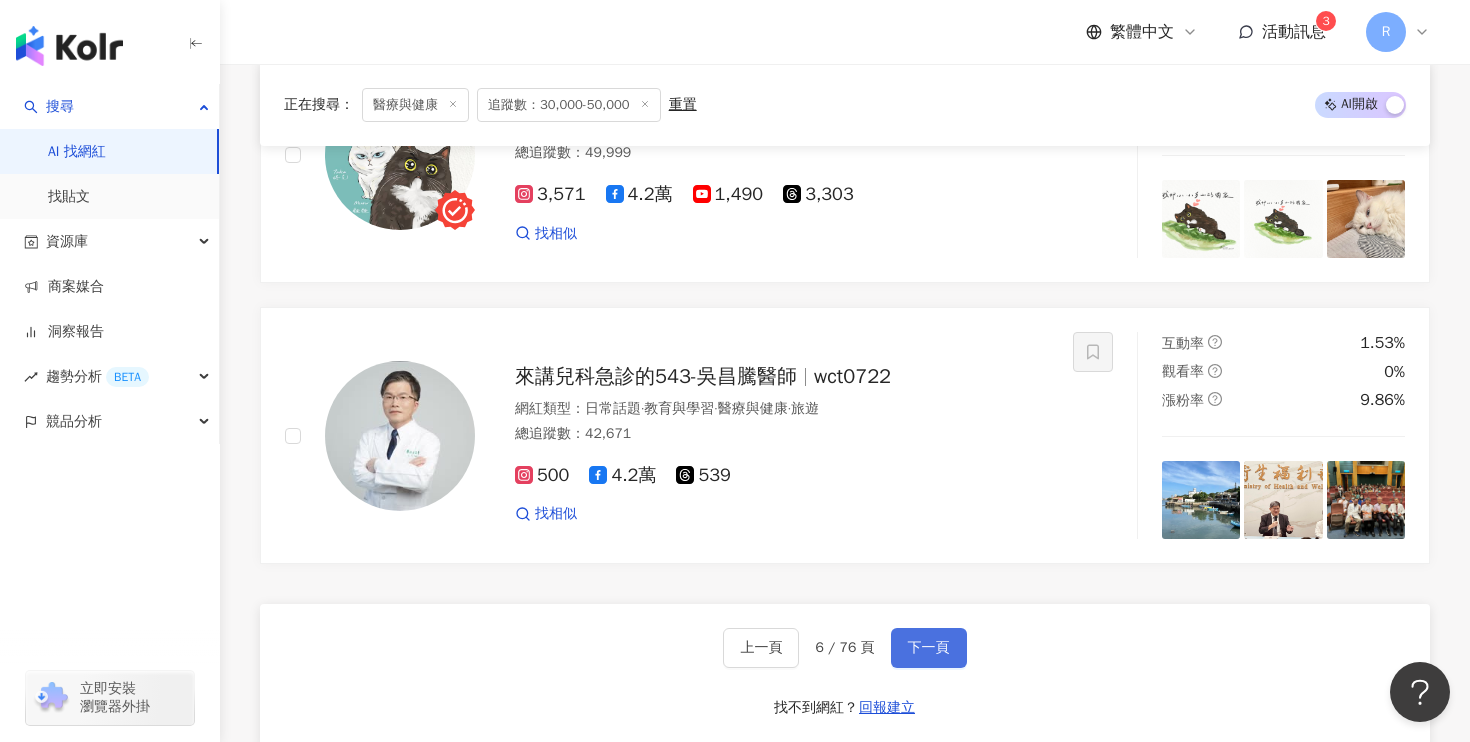 click on "下一頁" at bounding box center [929, 648] 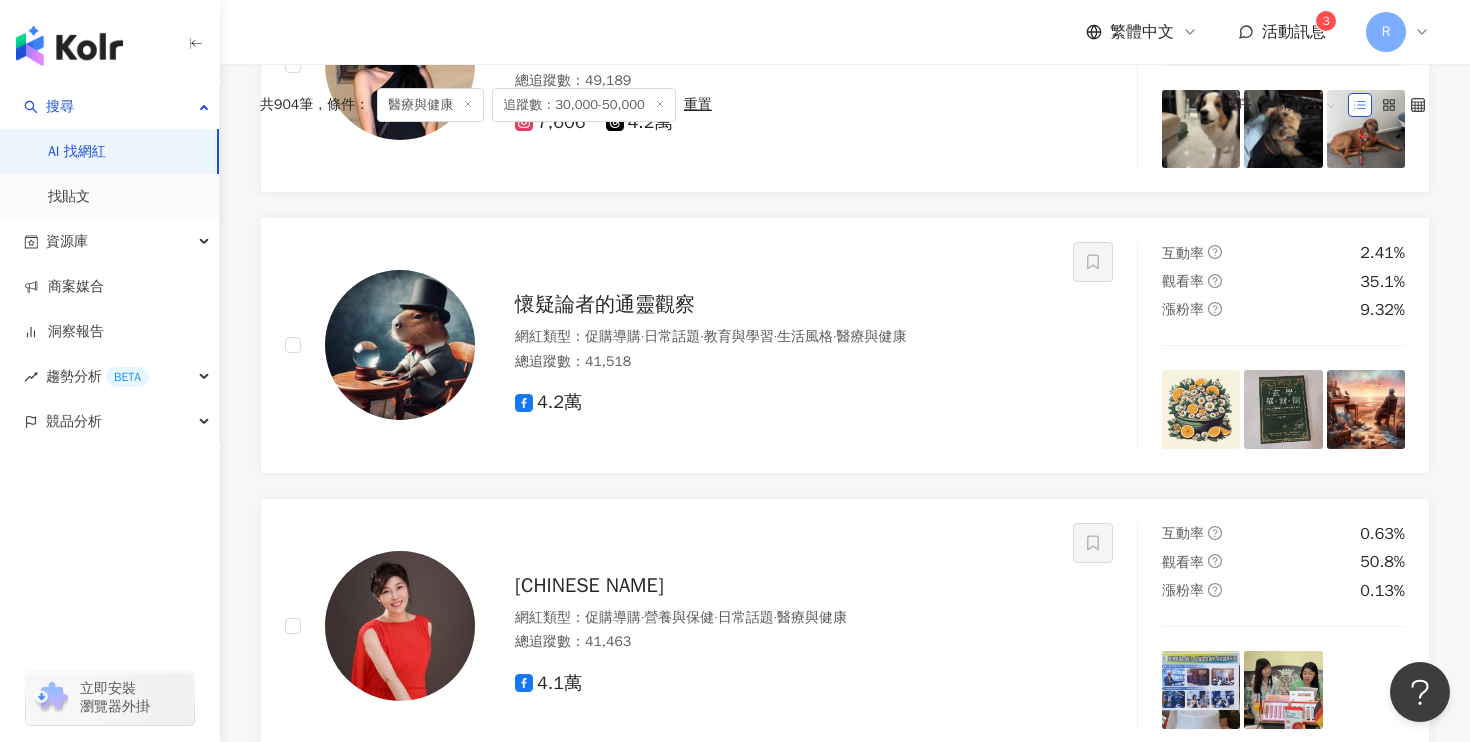 scroll, scrollTop: 0, scrollLeft: 0, axis: both 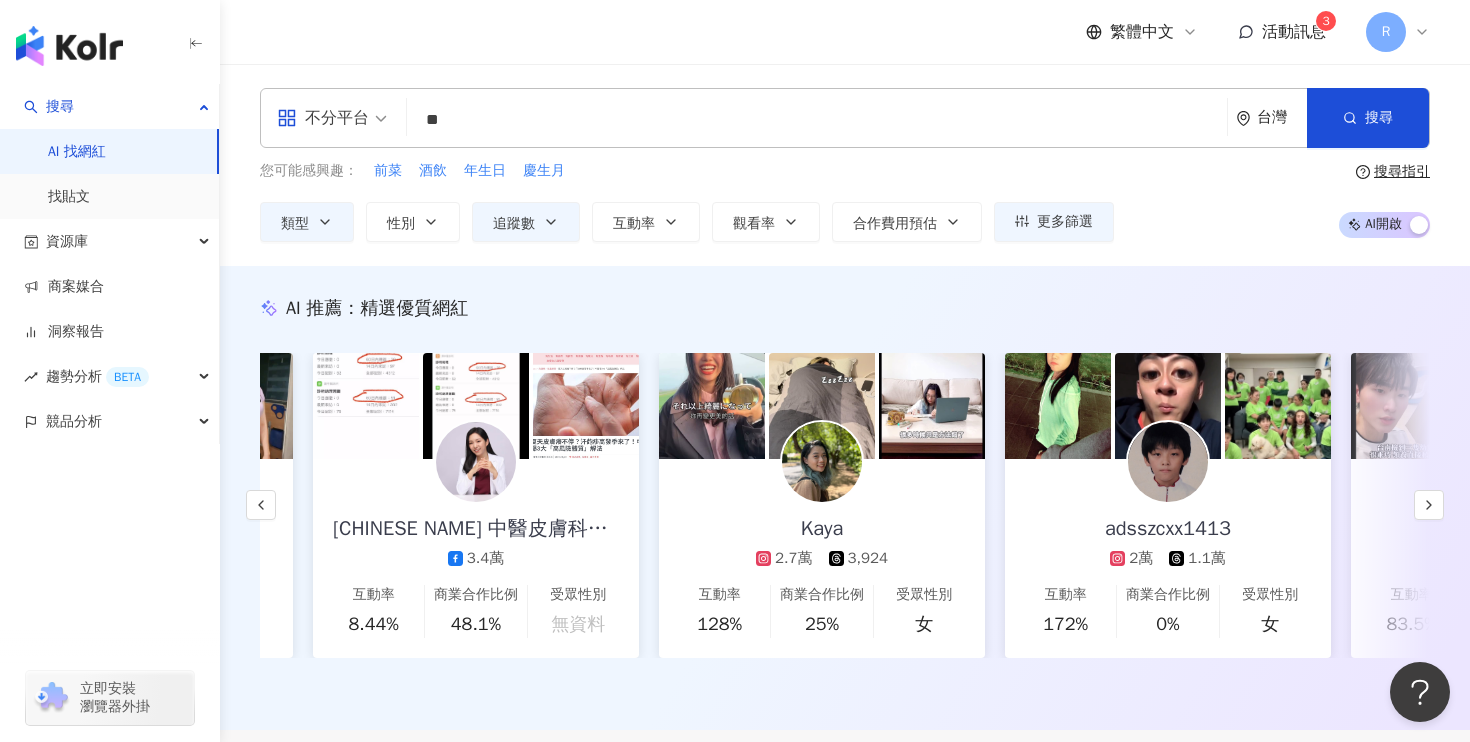 click on "**" at bounding box center (817, 120) 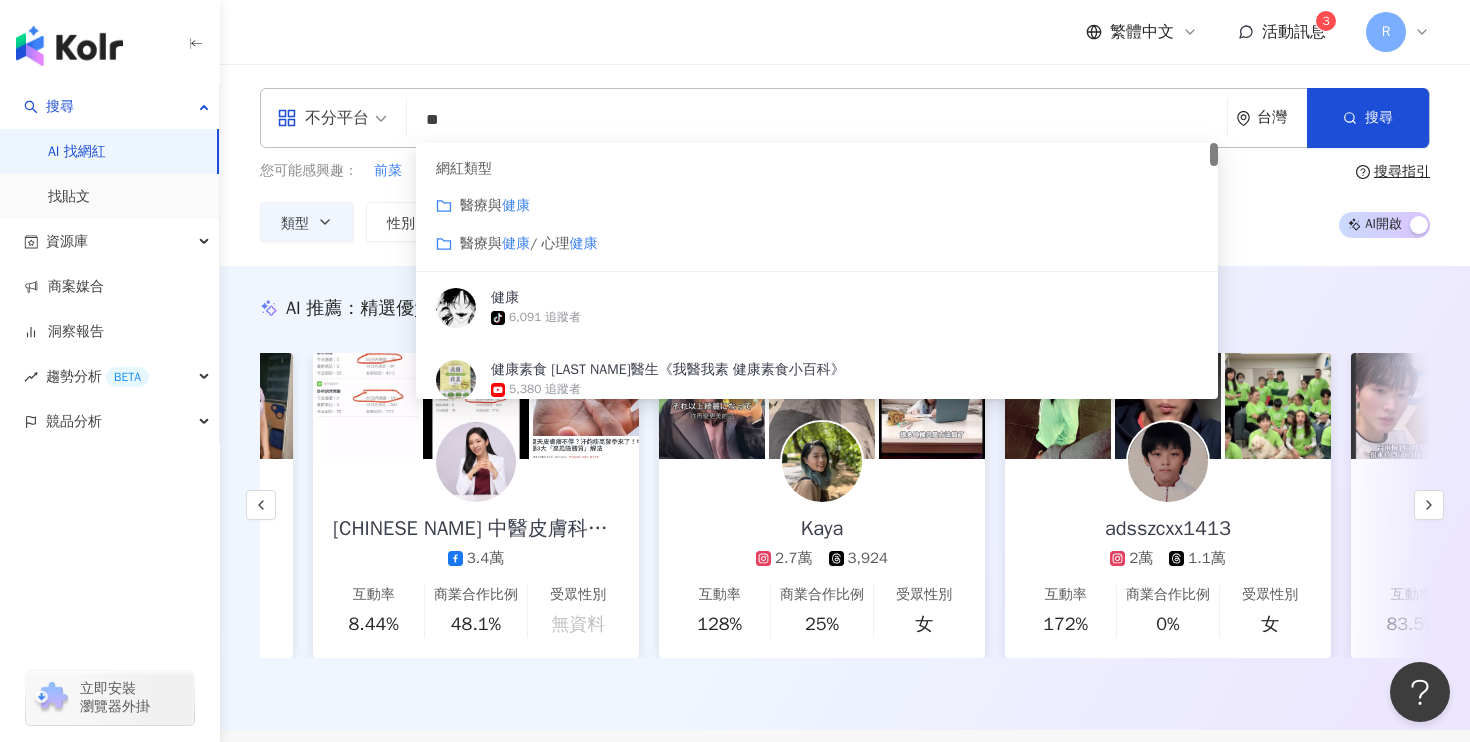 type on "*" 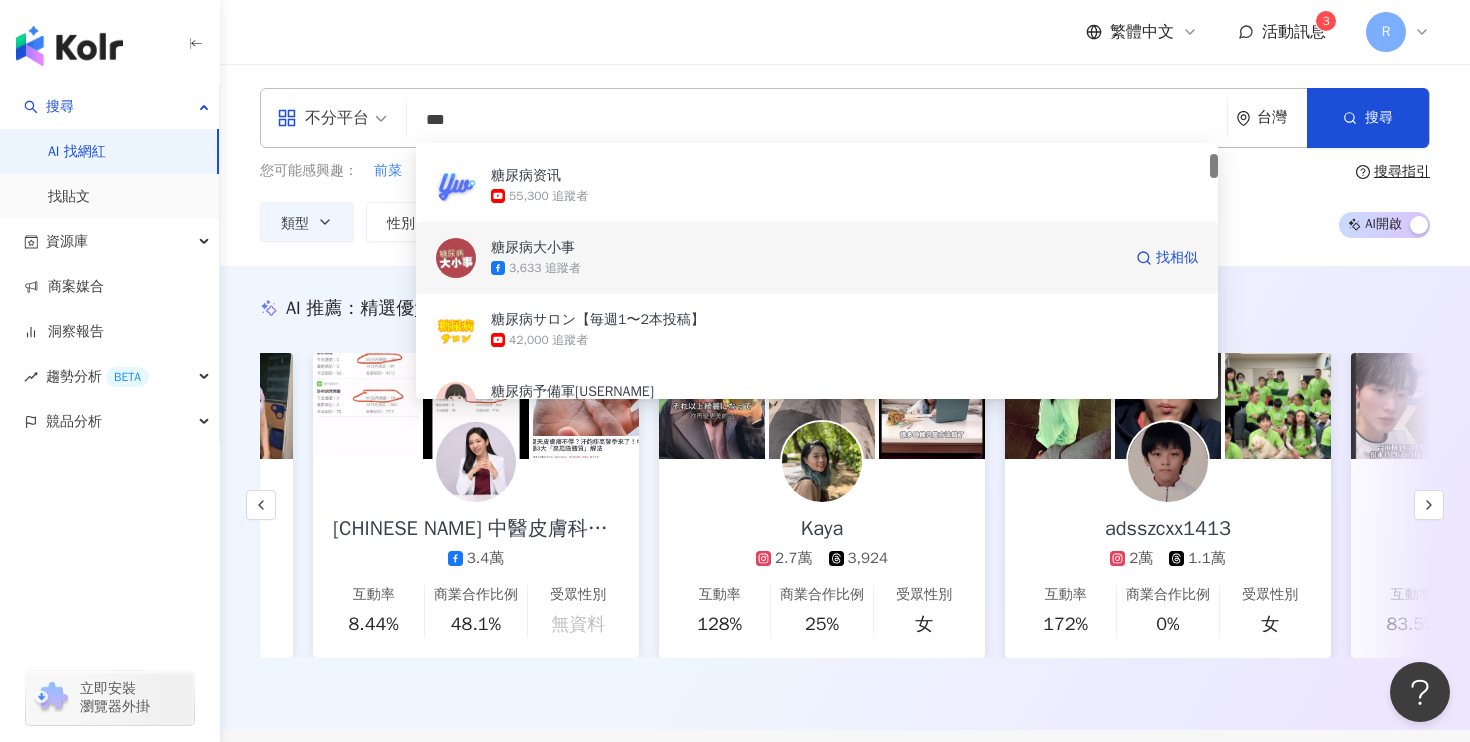 scroll, scrollTop: 153, scrollLeft: 0, axis: vertical 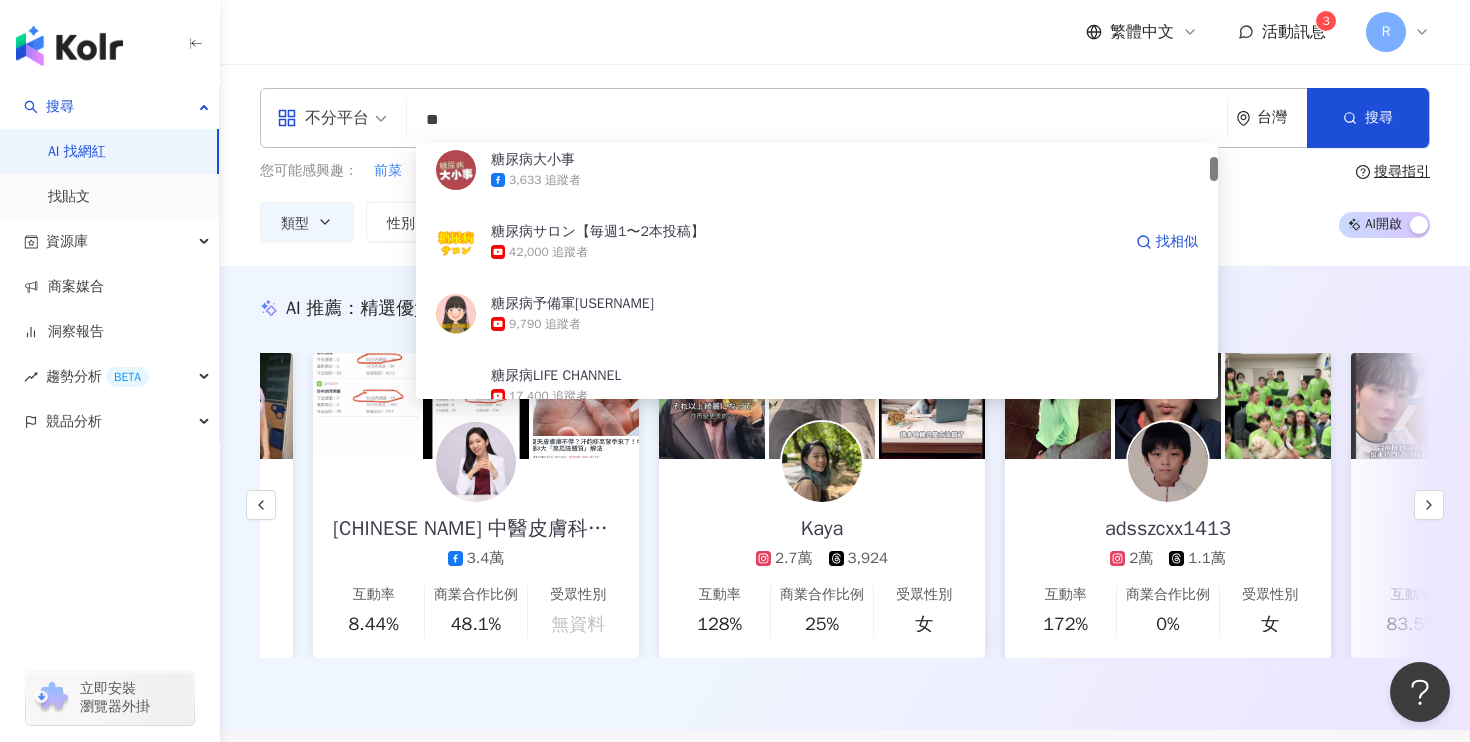type on "*" 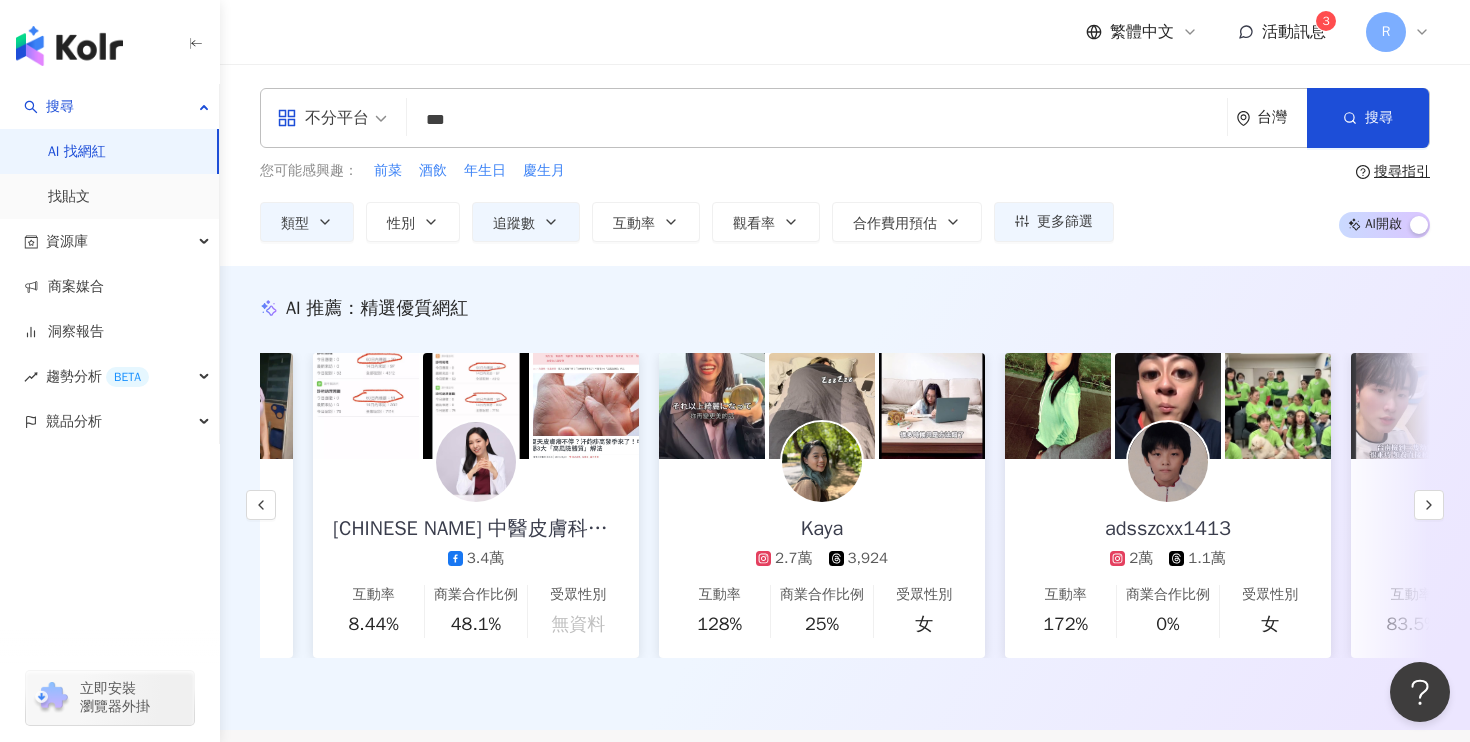 type on "**" 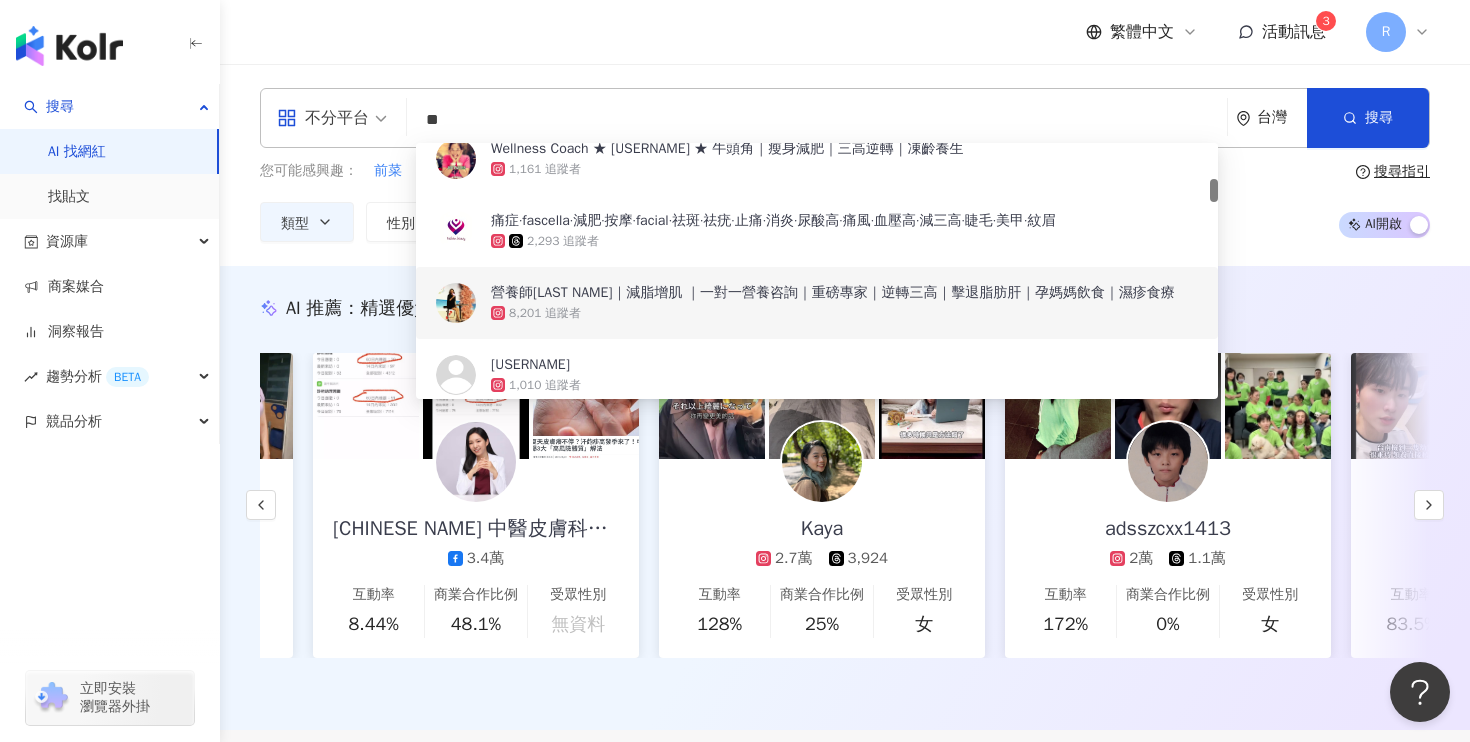 scroll, scrollTop: 394, scrollLeft: 0, axis: vertical 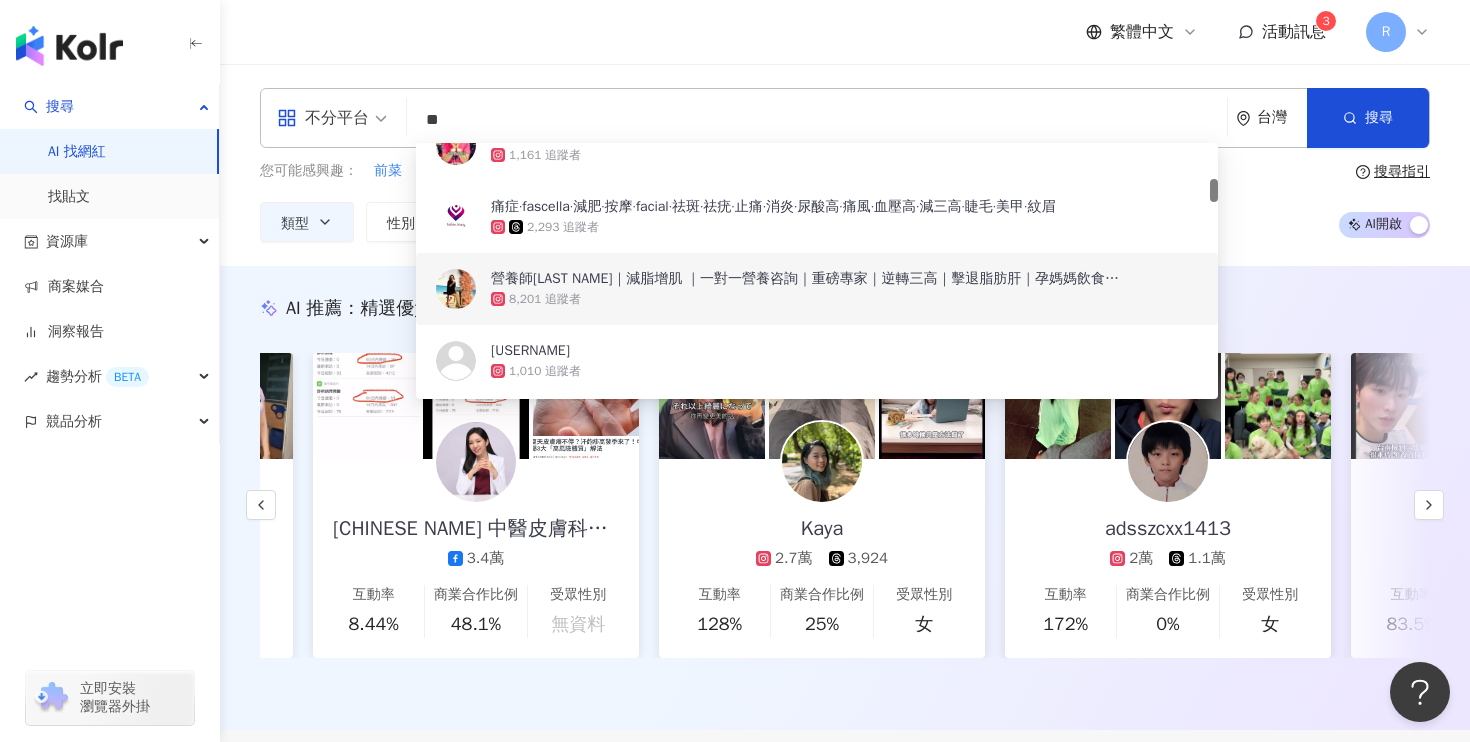 click on "營養師[FIRST] [LAST]｜減脂增肌 ｜一對一營養咨詢｜重磅專家｜逆轉三高｜擊退脂肪肝｜孕媽媽飲食｜濕疹食療" at bounding box center (806, 279) 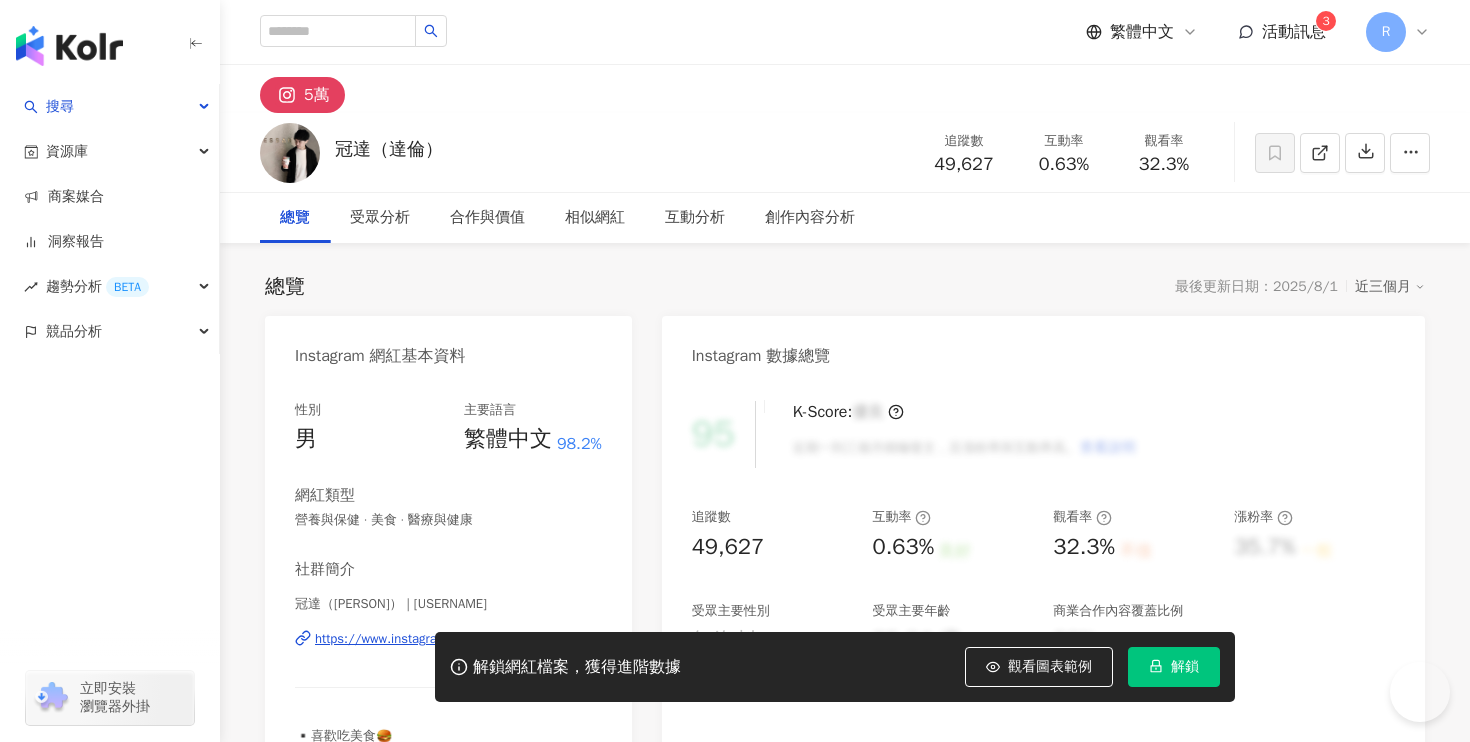 scroll, scrollTop: 0, scrollLeft: 0, axis: both 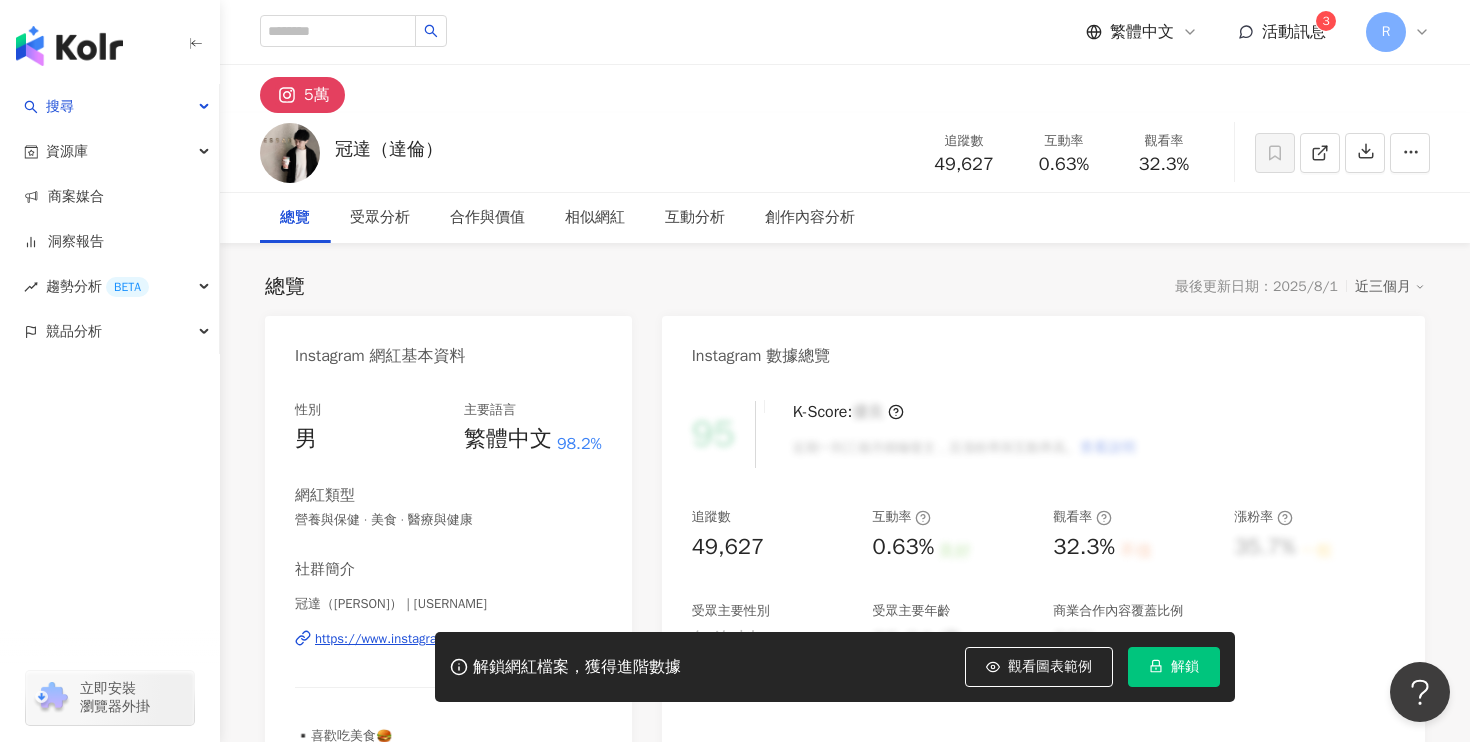 click on "解鎖網紅檔案，獲得進階數據 觀看圖表範例 解鎖" at bounding box center [735, 667] 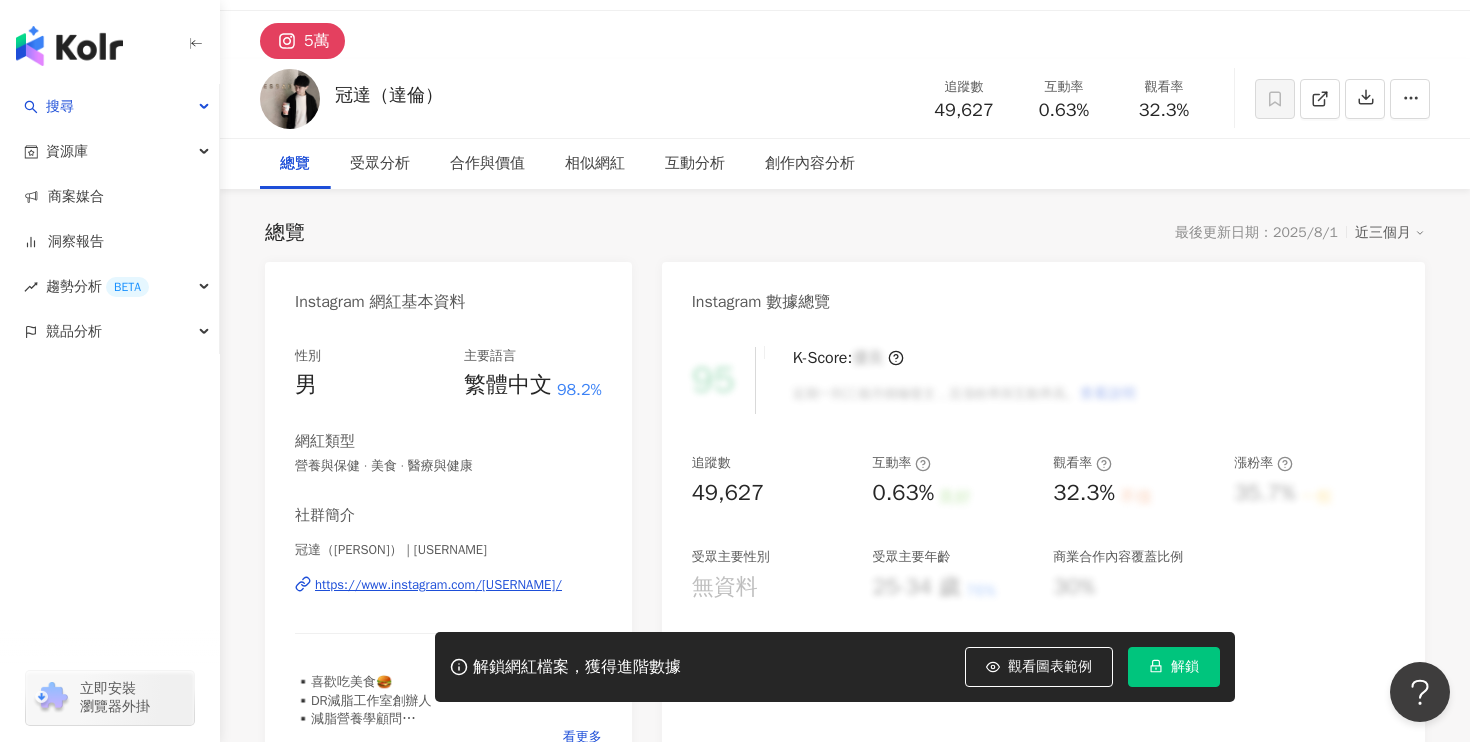 scroll, scrollTop: 66, scrollLeft: 0, axis: vertical 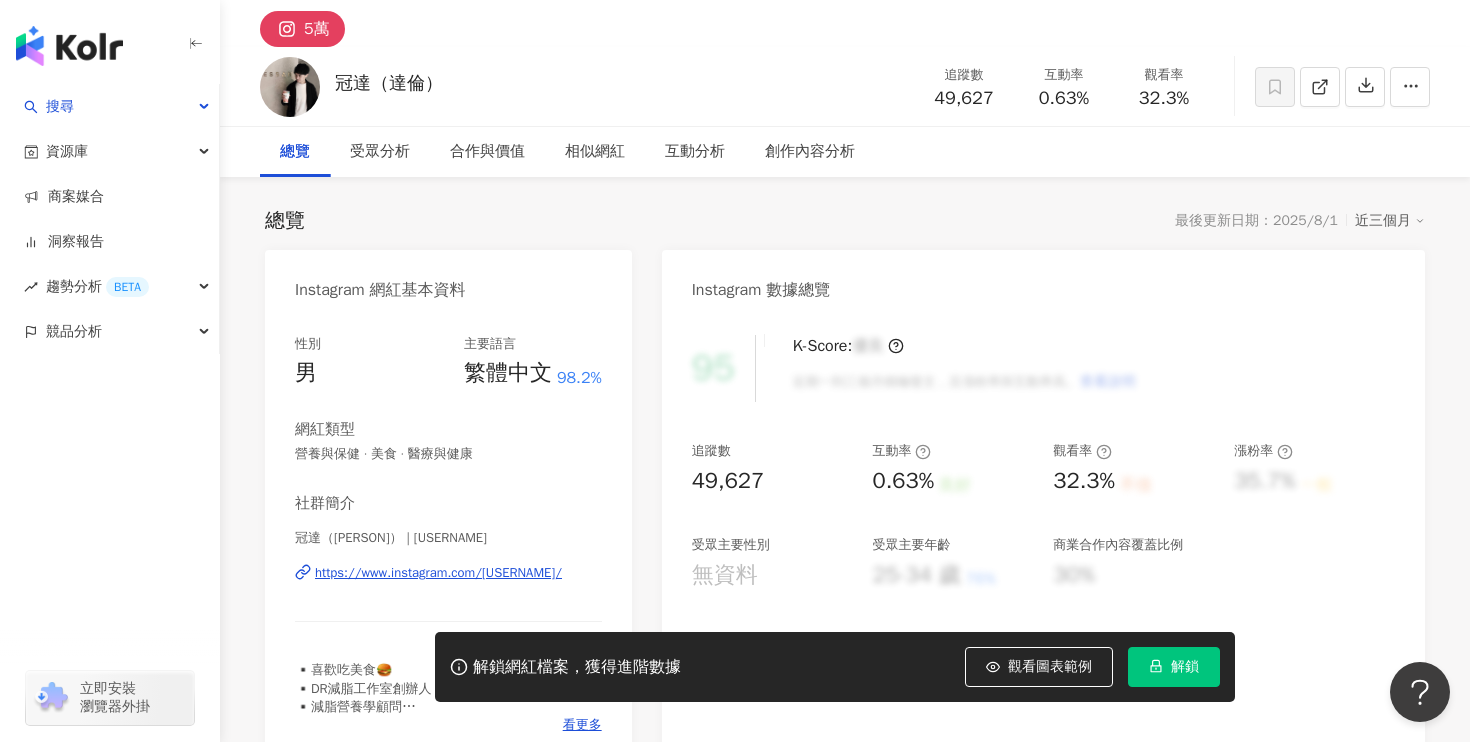 click on "https://www.instagram.com/darren_8080/" at bounding box center (438, 573) 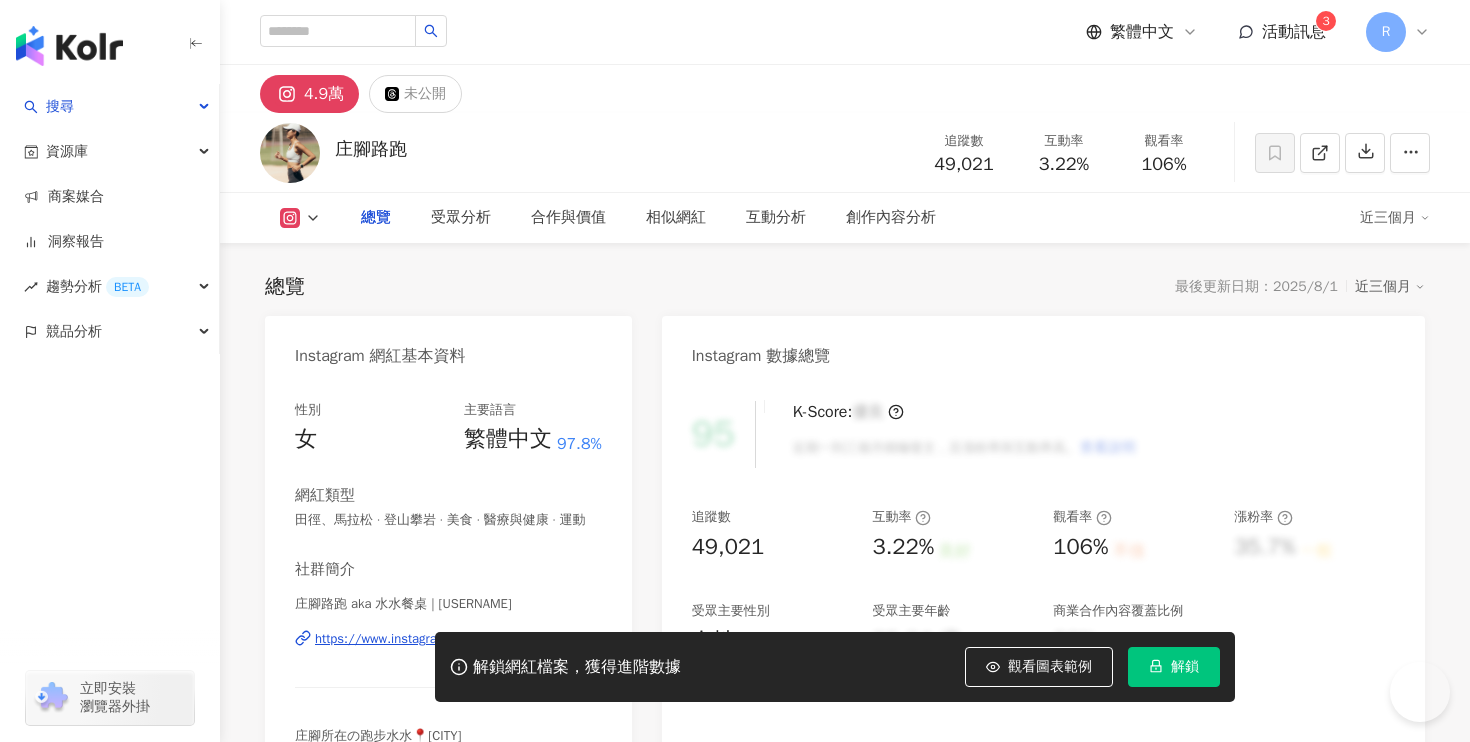 scroll, scrollTop: 0, scrollLeft: 0, axis: both 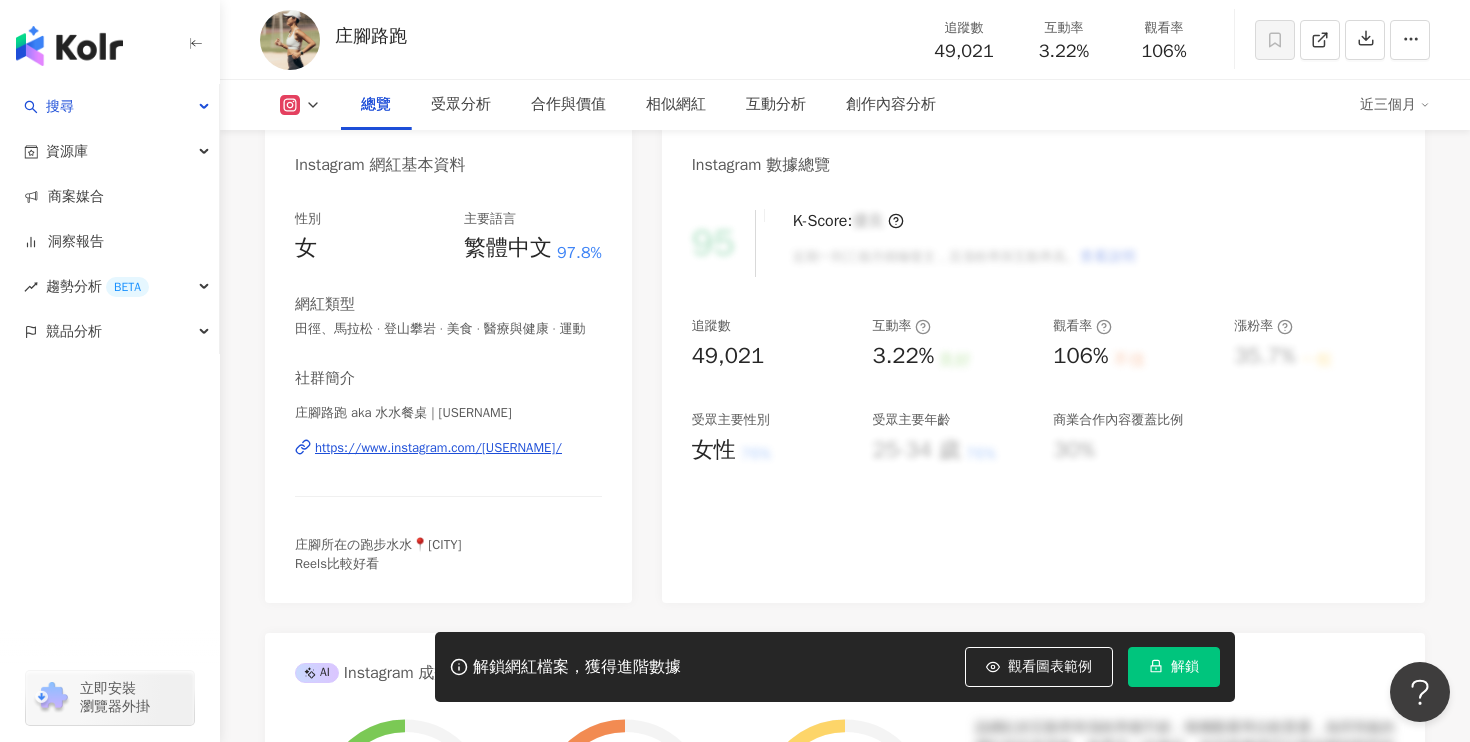click on "https://www.instagram.com/ashley_loves_running/" at bounding box center (438, 448) 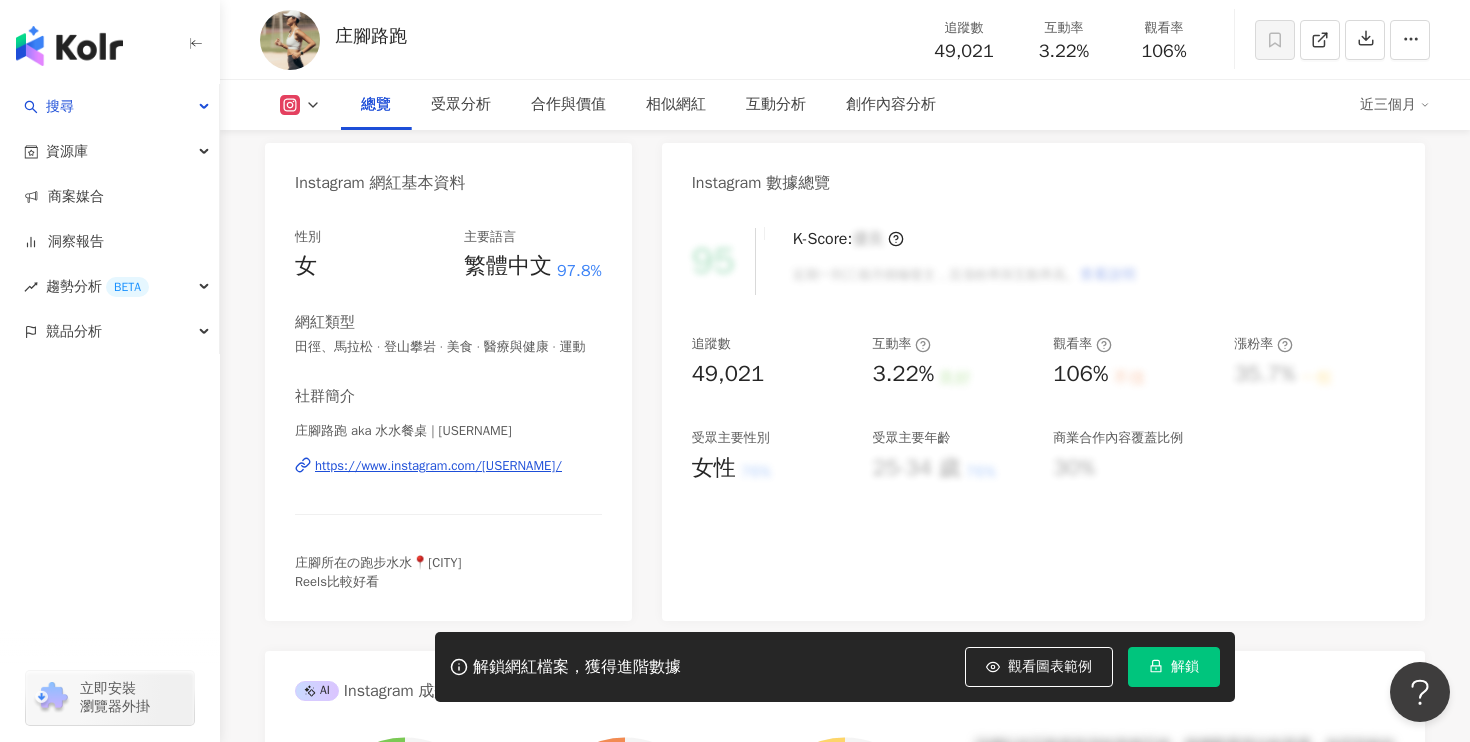 scroll, scrollTop: 172, scrollLeft: 0, axis: vertical 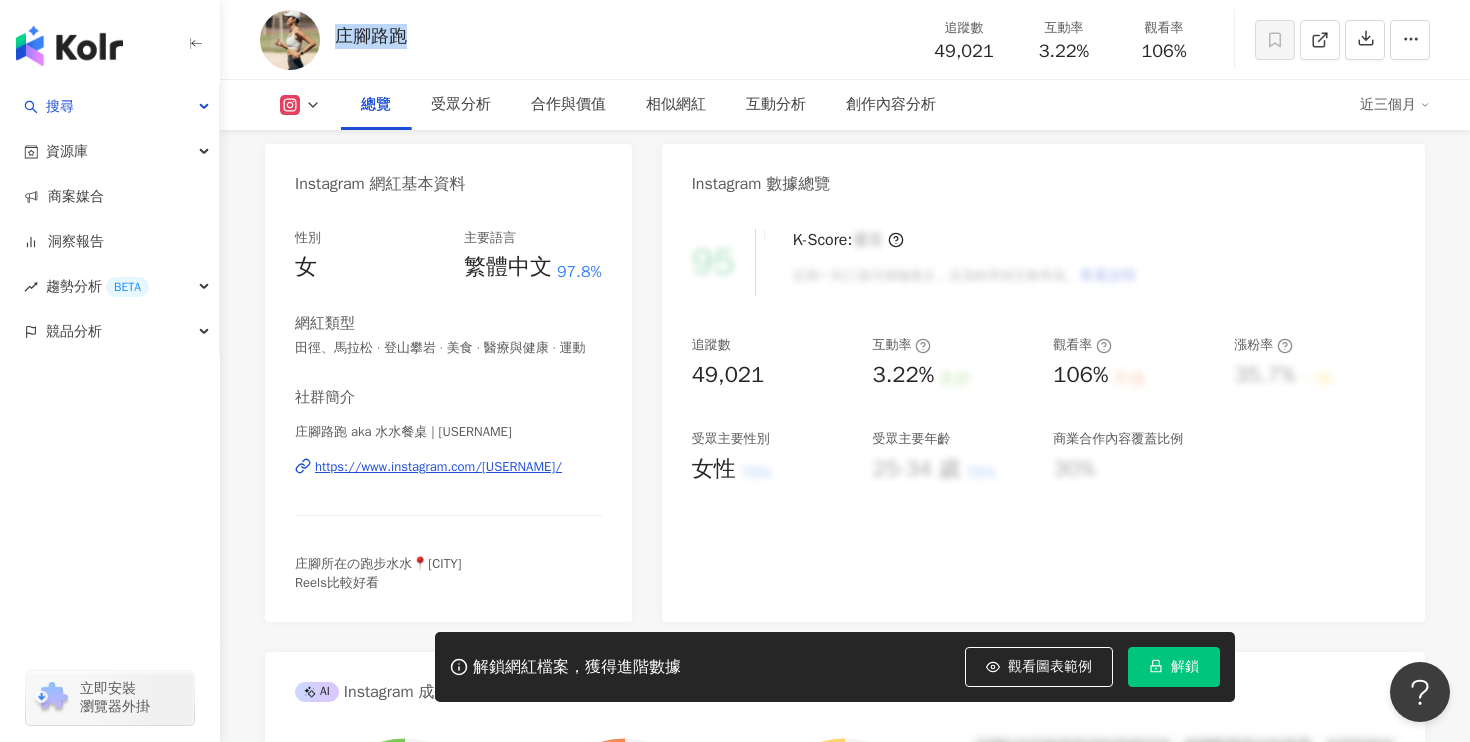 drag, startPoint x: 434, startPoint y: 37, endPoint x: 336, endPoint y: 41, distance: 98.0816 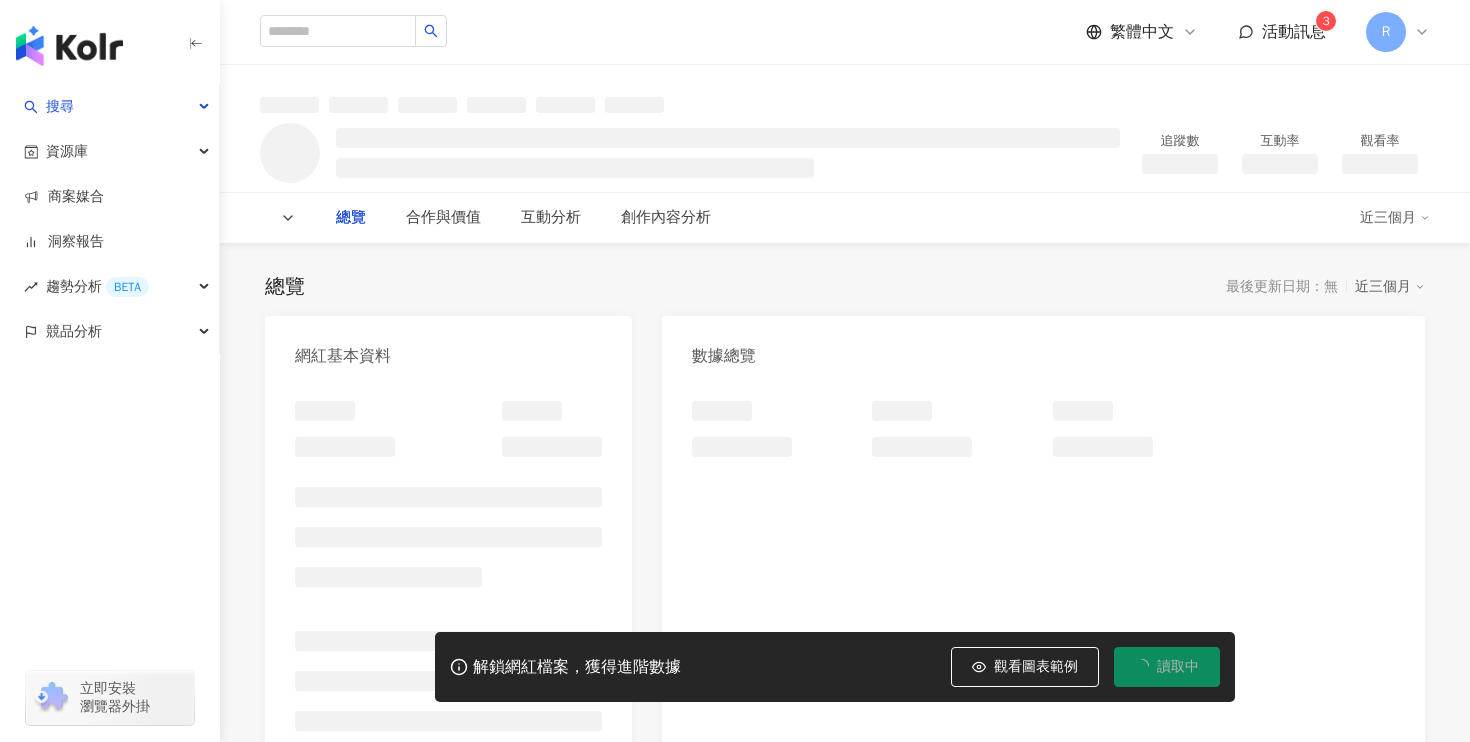 scroll, scrollTop: 0, scrollLeft: 0, axis: both 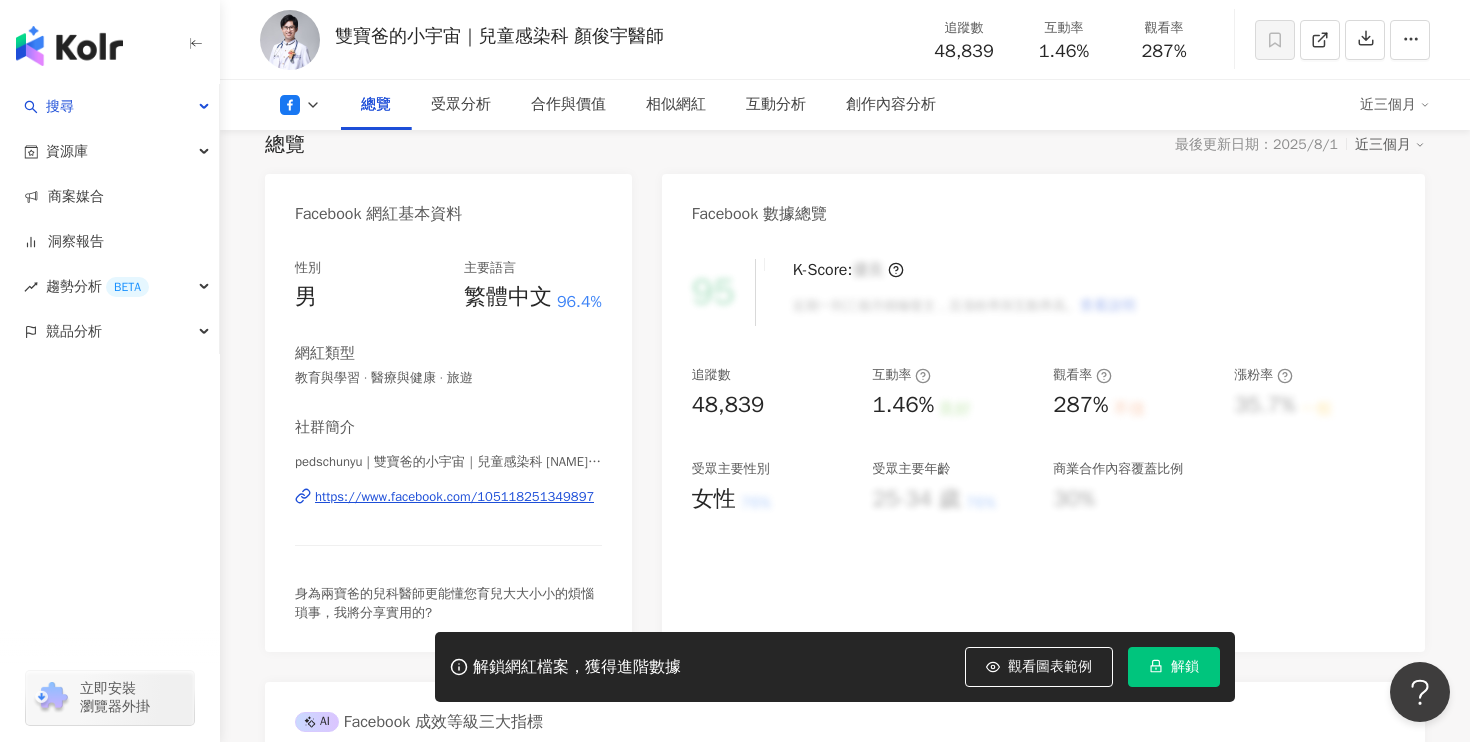 click on "https://www.facebook.com/105118251349897" at bounding box center (454, 497) 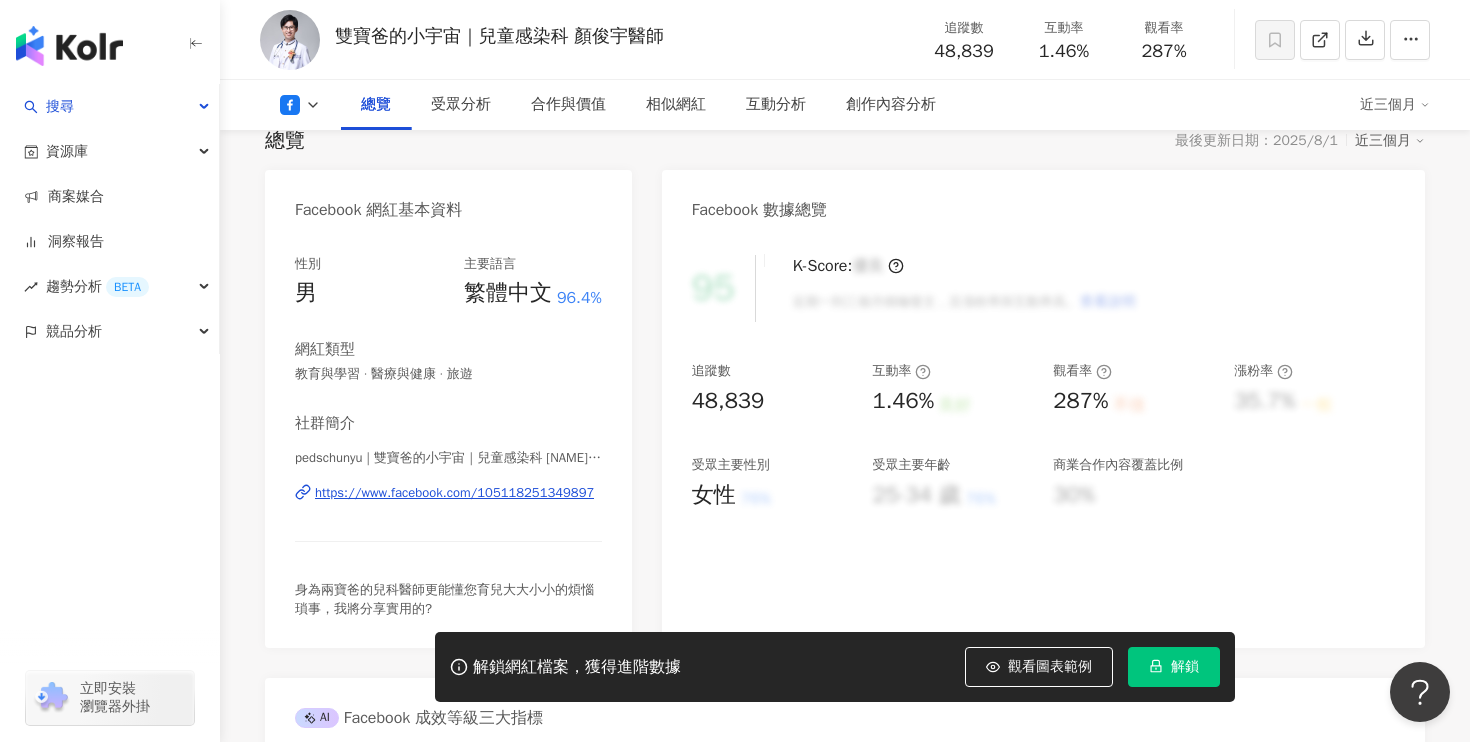 scroll, scrollTop: 142, scrollLeft: 0, axis: vertical 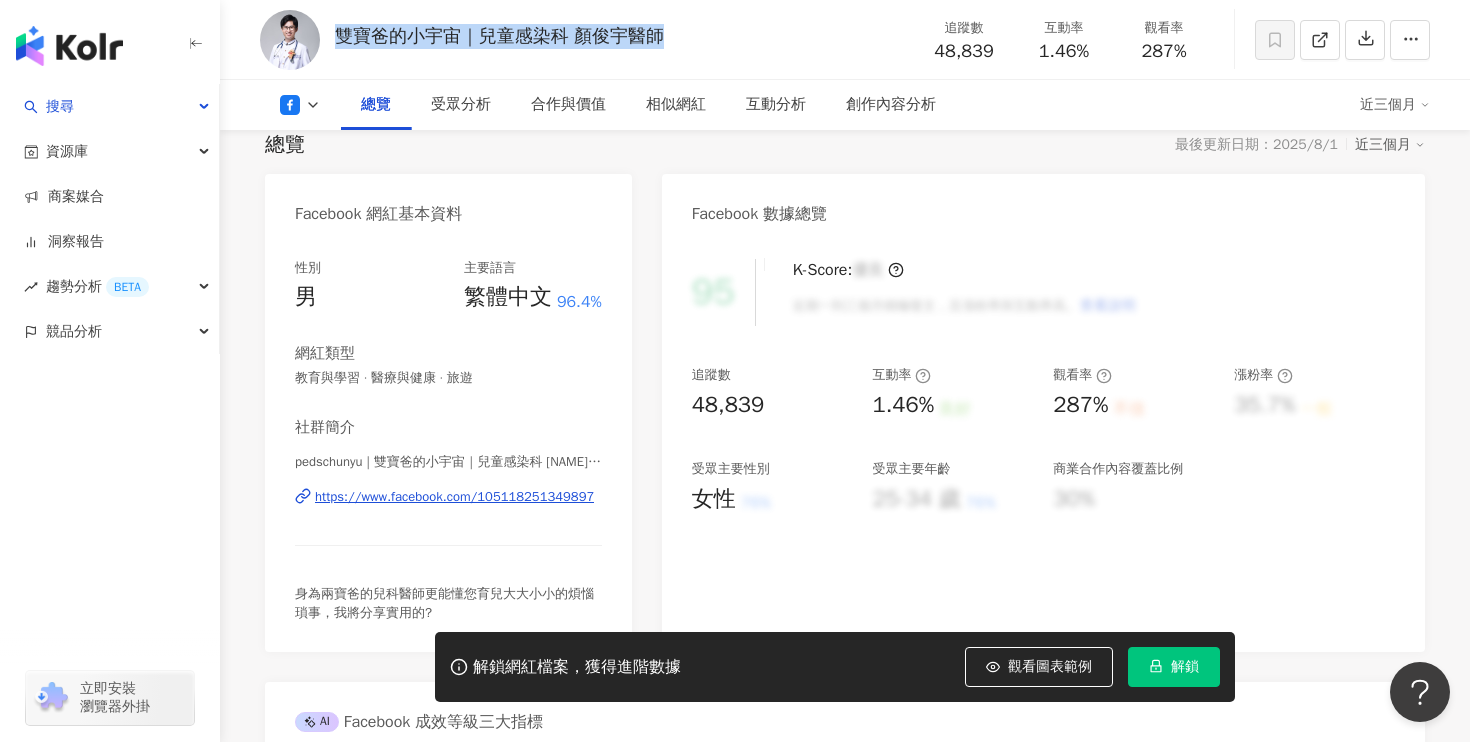 drag, startPoint x: 334, startPoint y: 32, endPoint x: 663, endPoint y: 31, distance: 329.00153 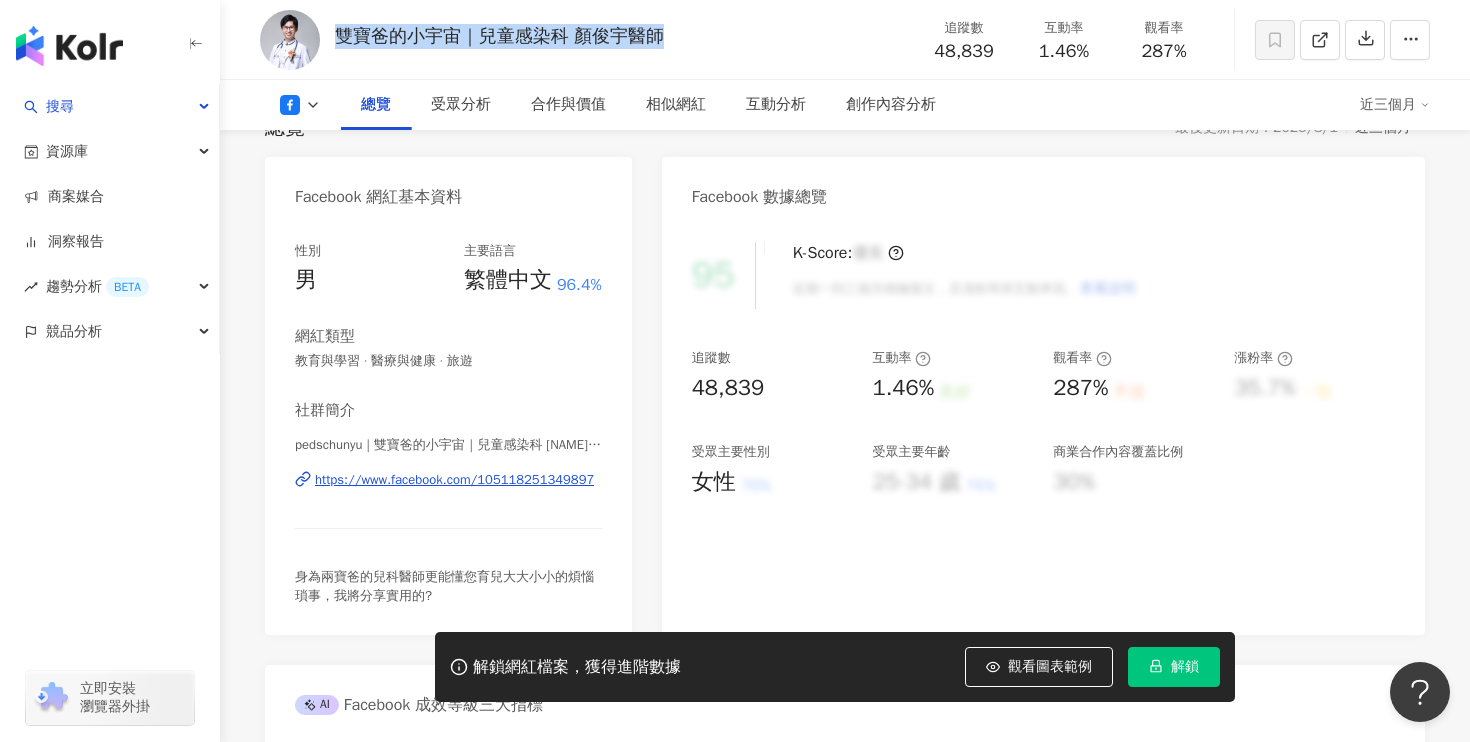 scroll, scrollTop: 172, scrollLeft: 0, axis: vertical 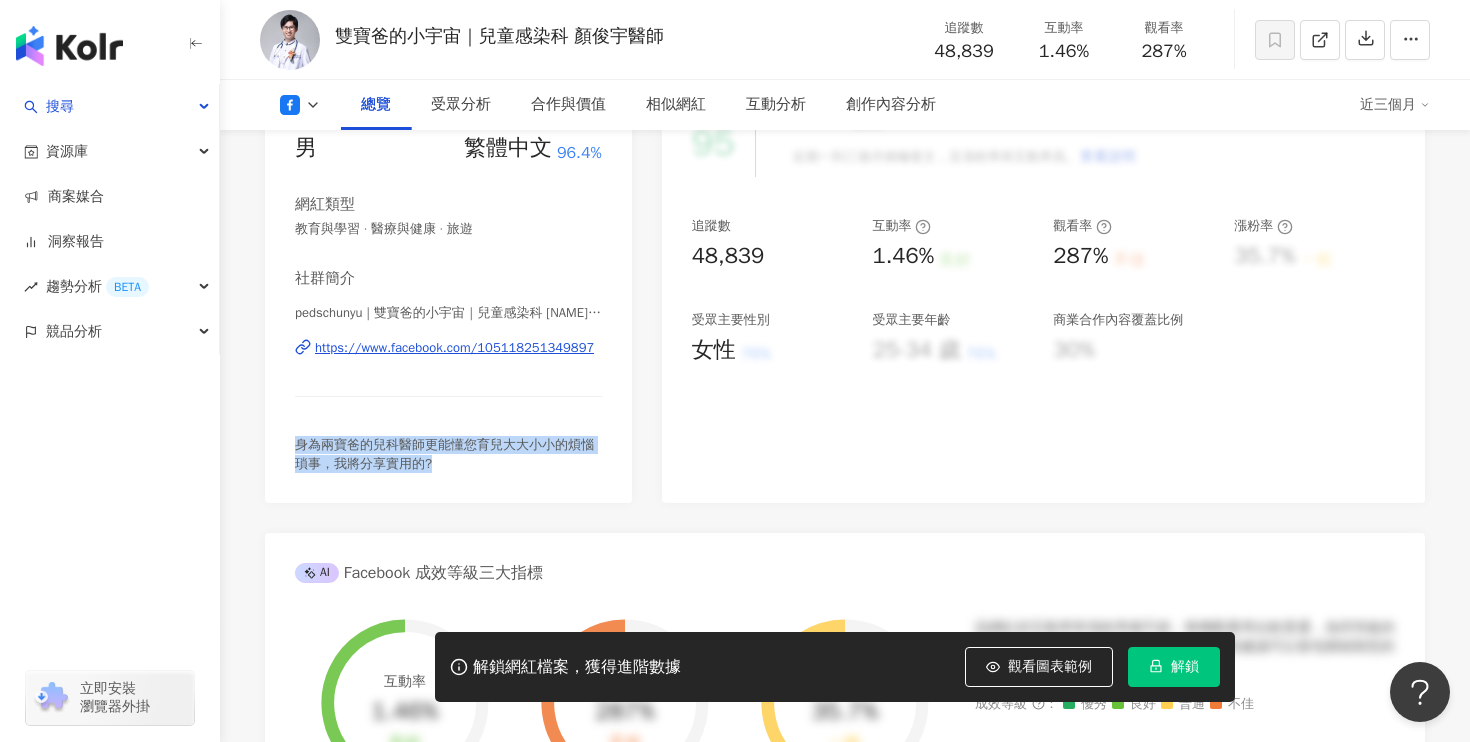 drag, startPoint x: 467, startPoint y: 461, endPoint x: 297, endPoint y: 452, distance: 170.23807 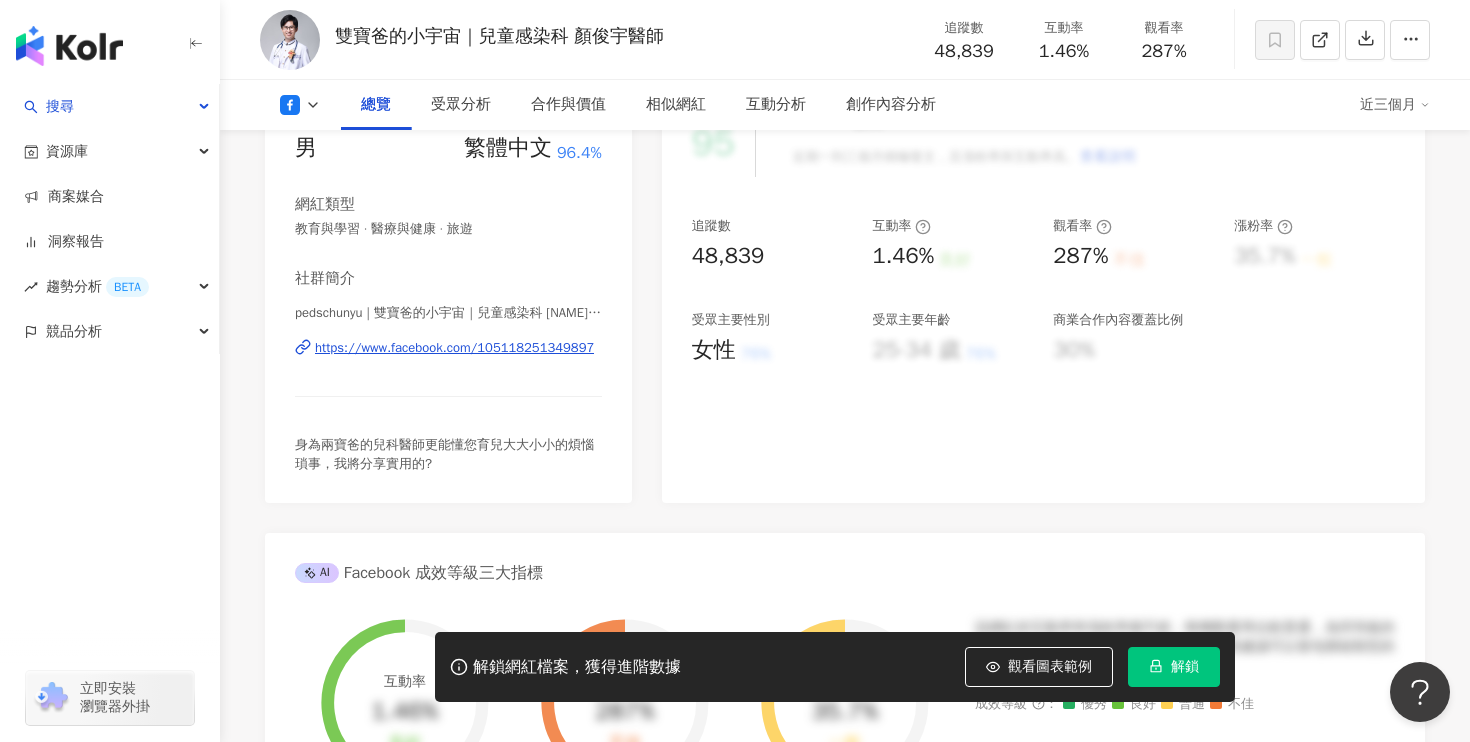 click on "社群簡介 pedschunyu | 雙寶爸的小宇宙｜兒童感染科  顏俊宇醫師 | pedschunyu https://www.facebook.com/105118251349897 身為兩寶爸的兒科醫師更能懂您育兒大大小小的煩惱瑣事，我將分享實用的?" at bounding box center [448, 370] 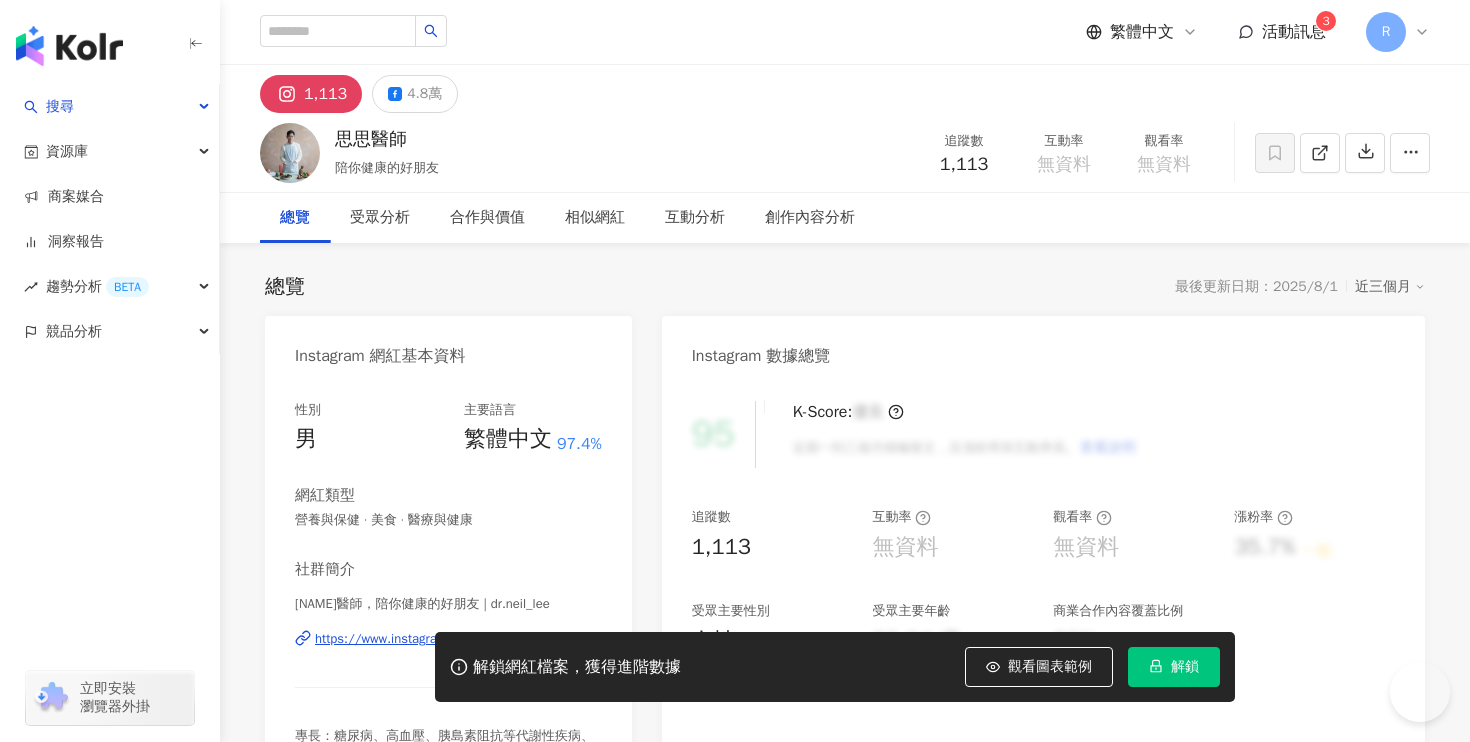 scroll, scrollTop: 0, scrollLeft: 0, axis: both 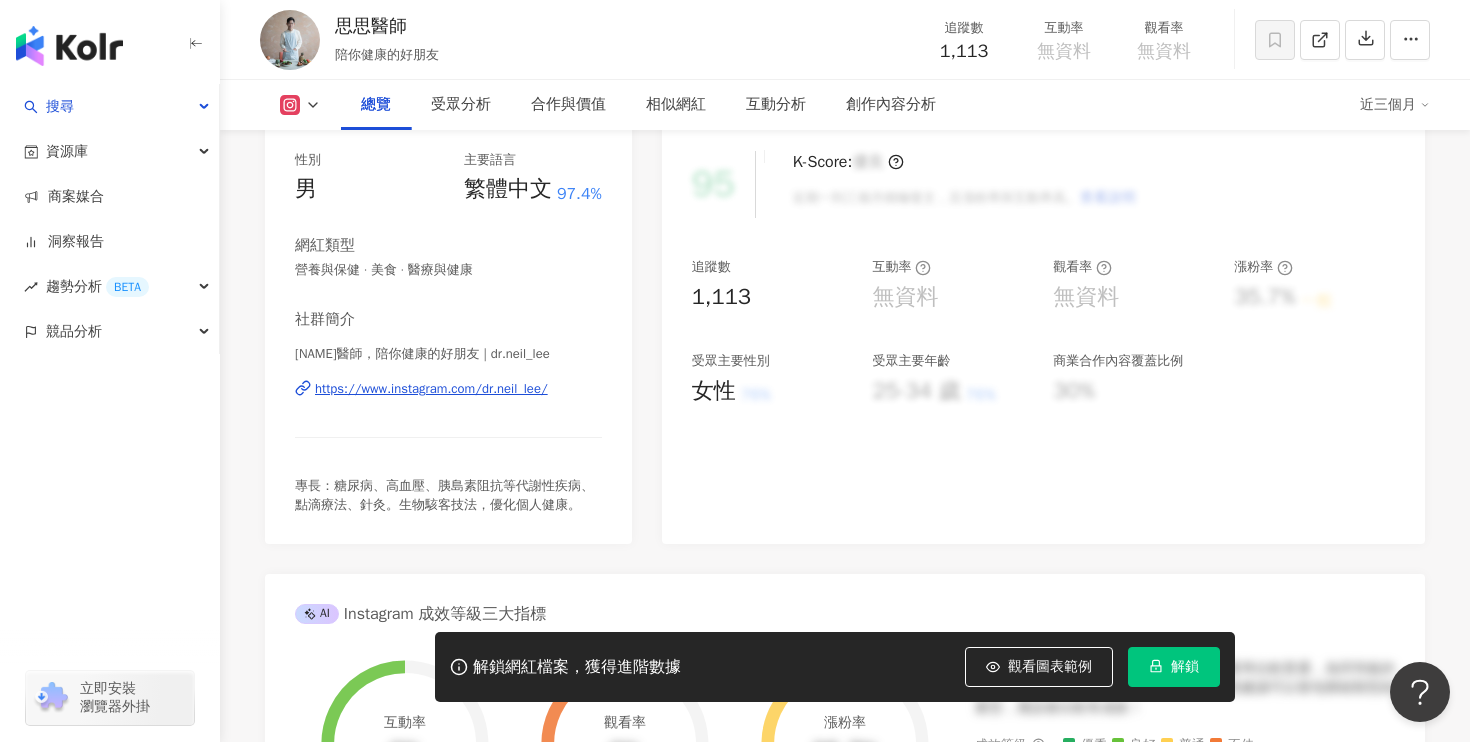 click on "https://www.instagram.com/dr.neil_lee/" at bounding box center [431, 389] 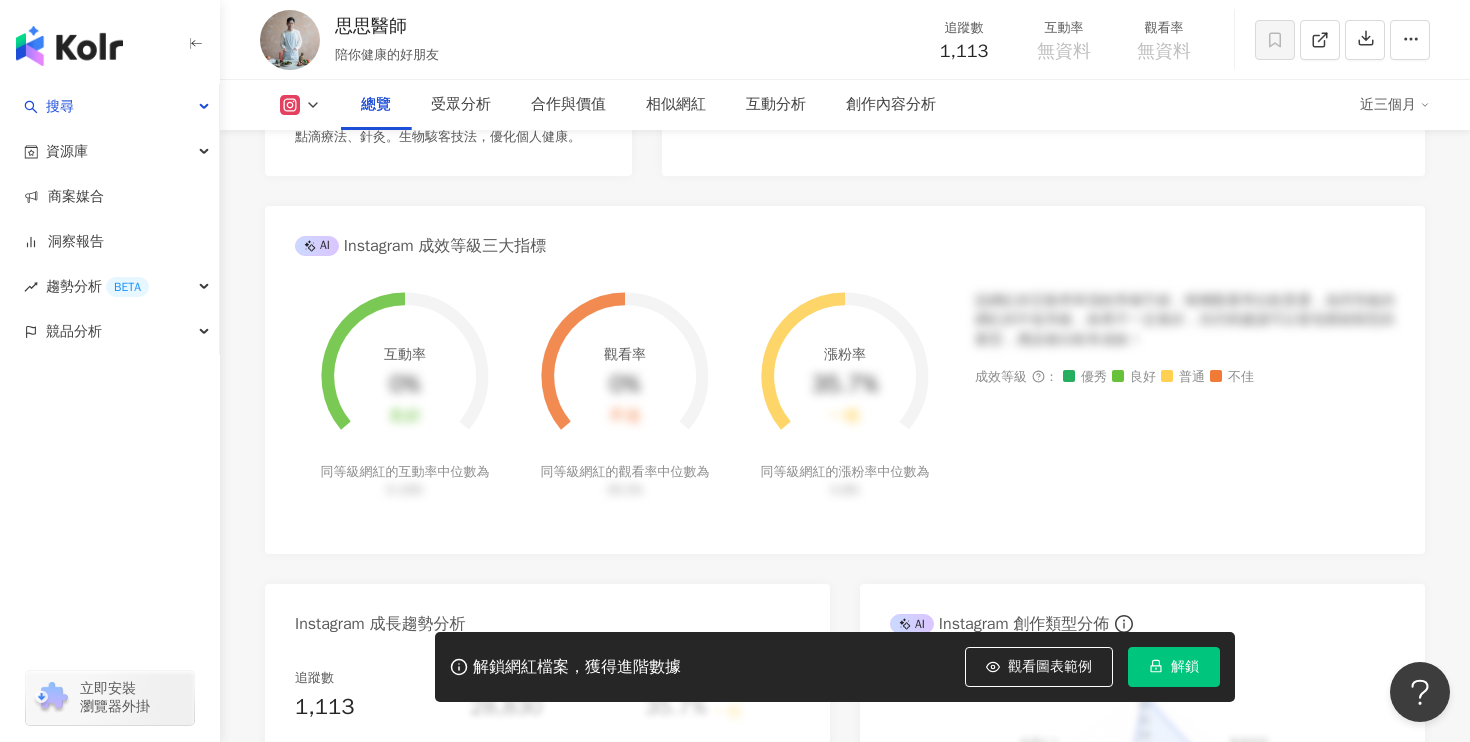 scroll, scrollTop: 526, scrollLeft: 0, axis: vertical 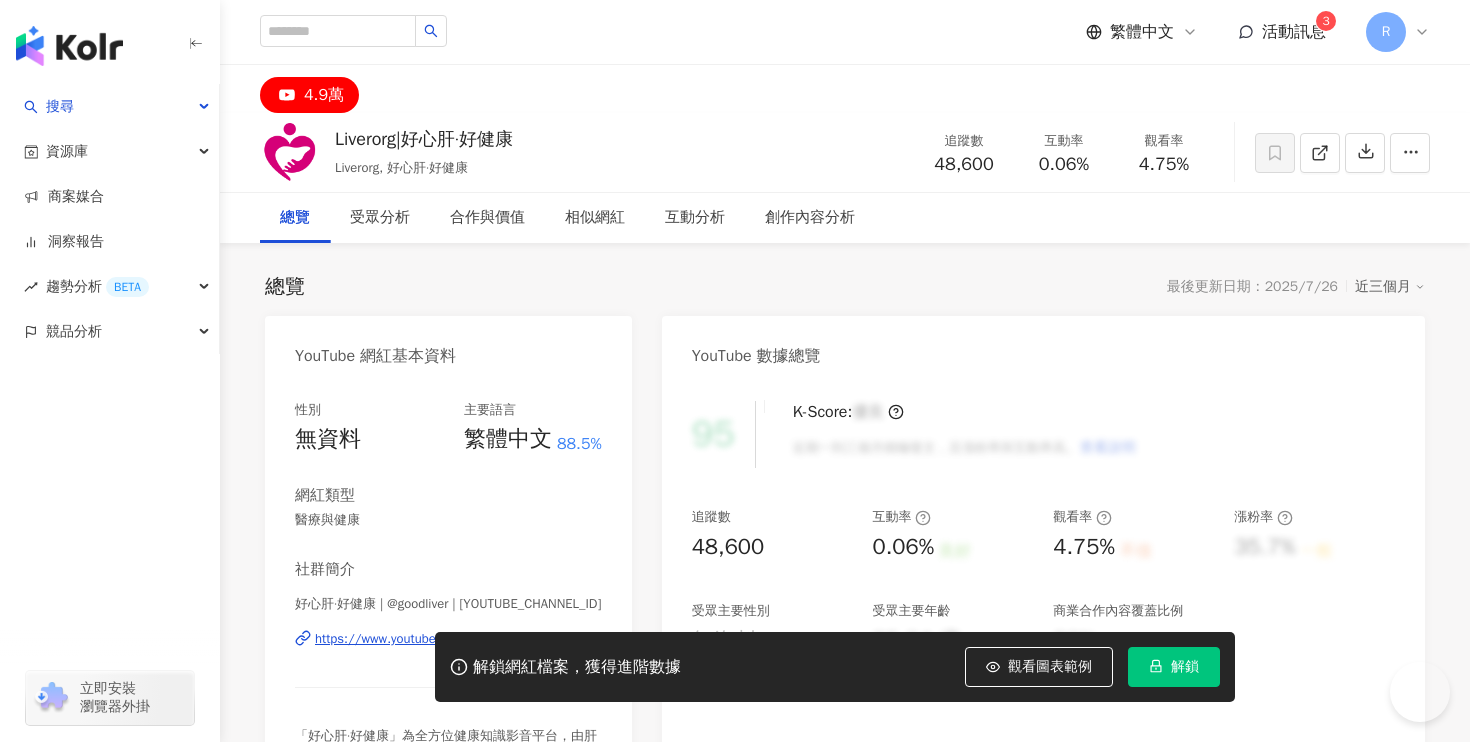 click on "解鎖網紅檔案，獲得進階數據 觀看圖表範例 點擊後模糊區塊會顯示範例資料，僅提供預覽非真實數據 解鎖" at bounding box center (735, 667) 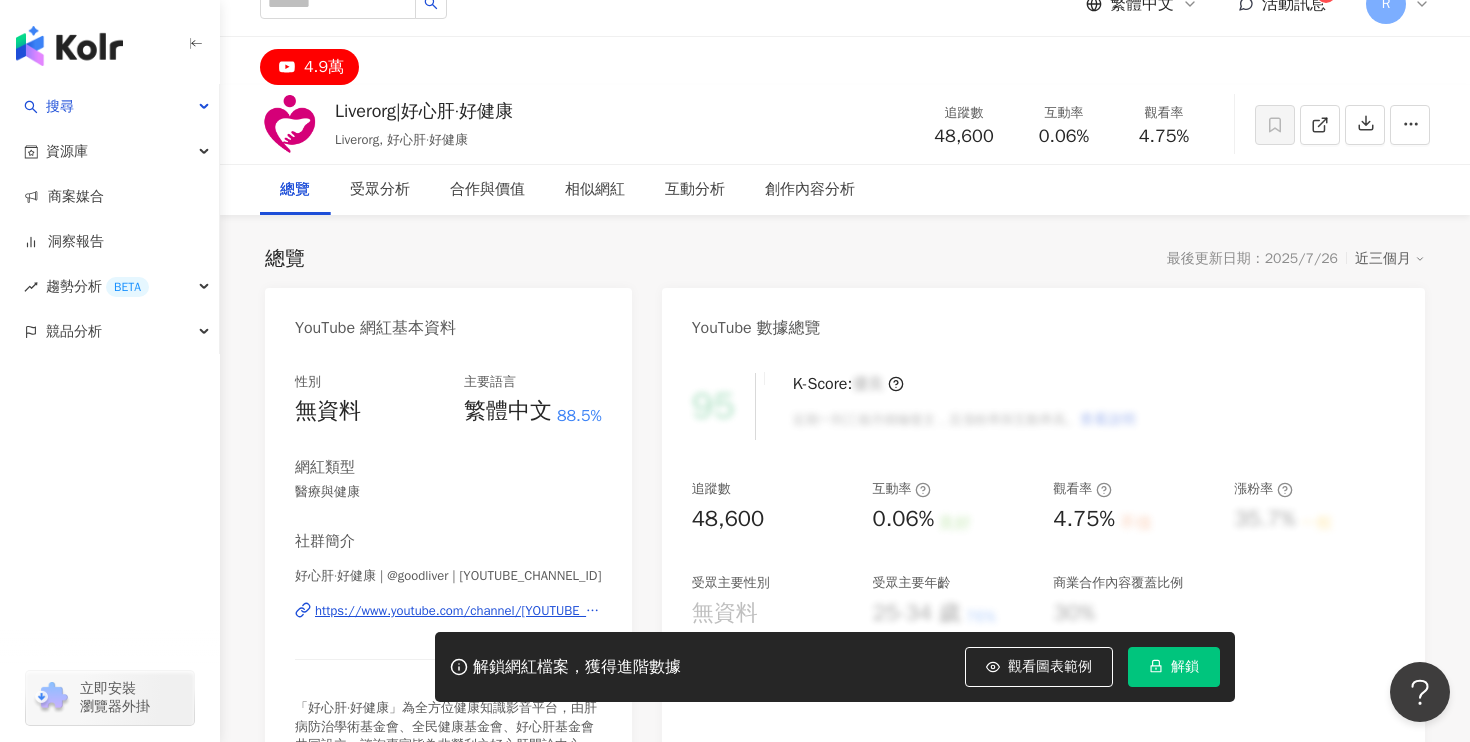 scroll, scrollTop: 44, scrollLeft: 0, axis: vertical 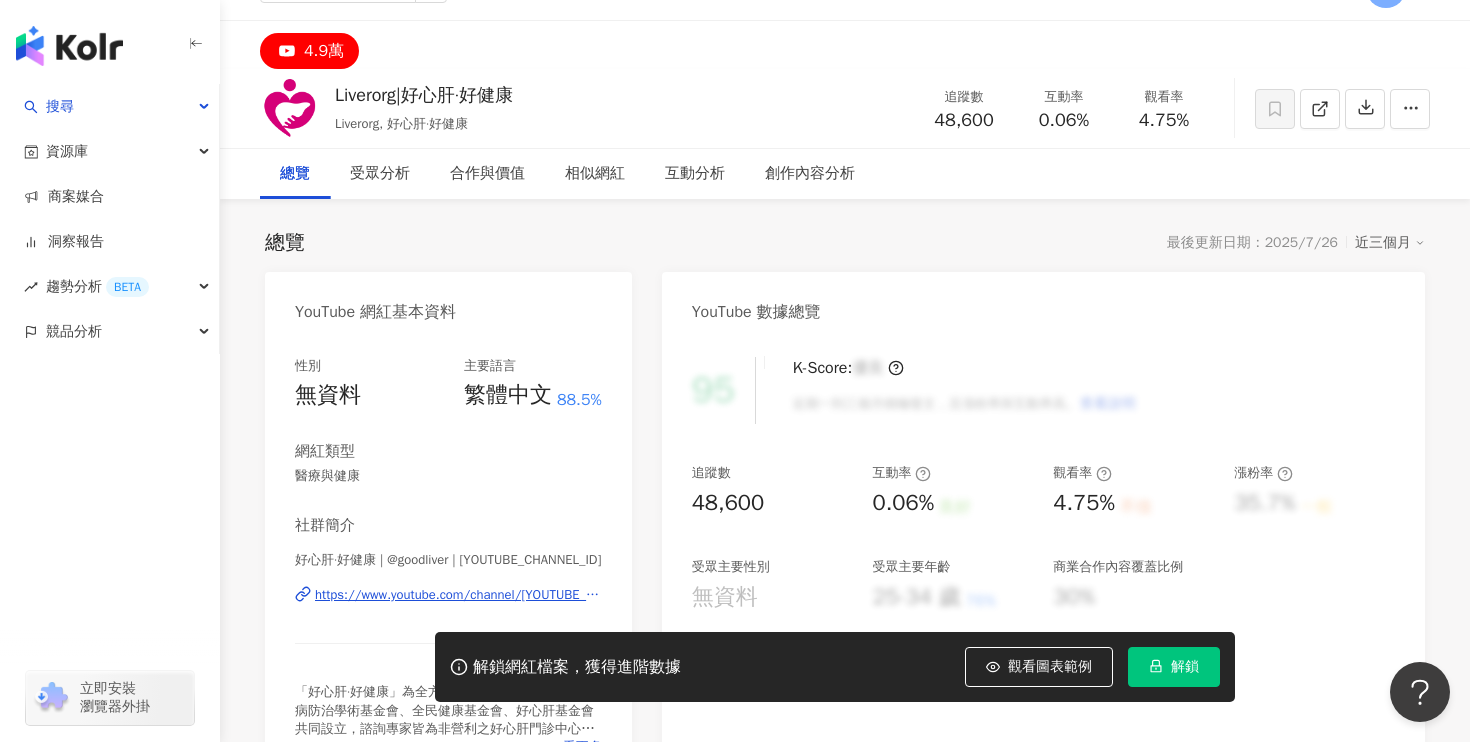 click on "https://www.youtube.com/channel/[YOUTUBE_CHANNEL_ID]" at bounding box center (458, 595) 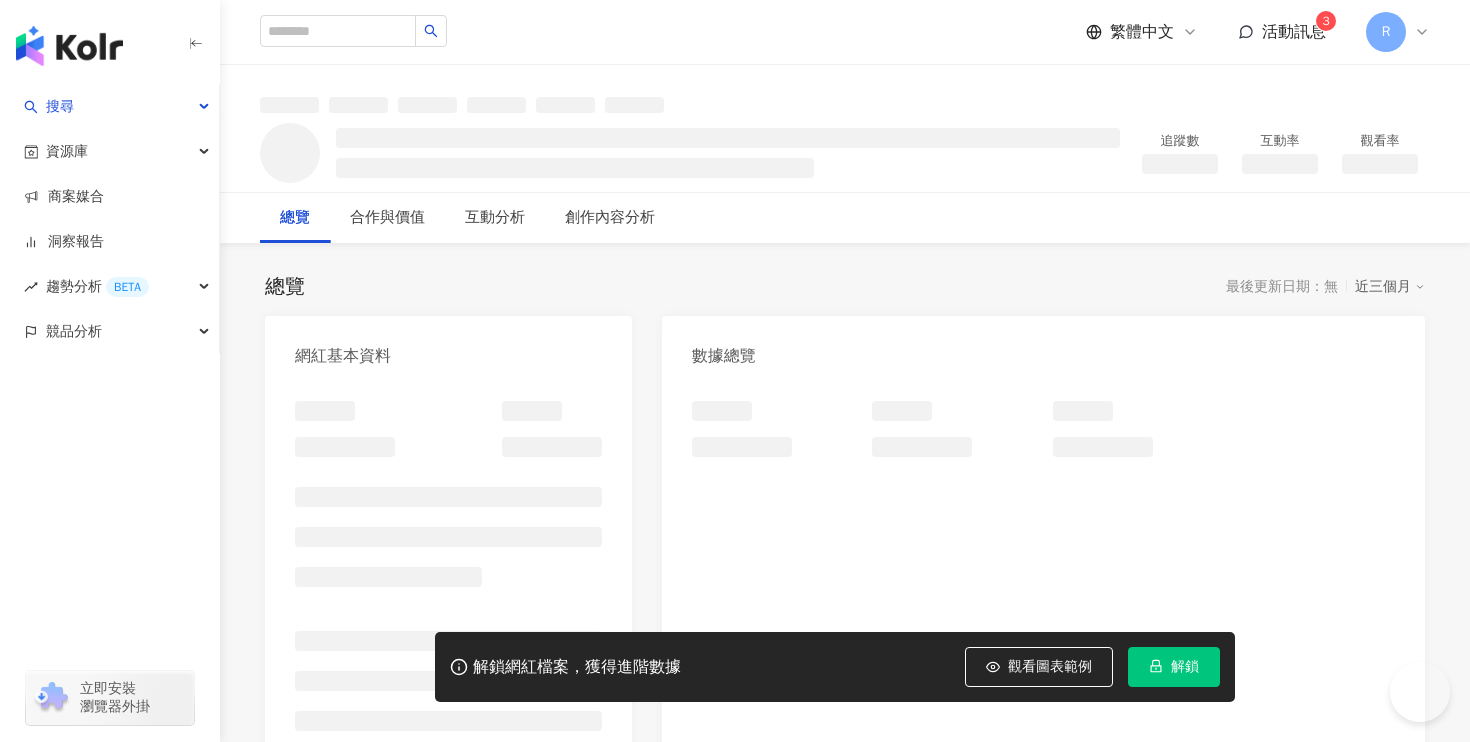 scroll, scrollTop: 0, scrollLeft: 0, axis: both 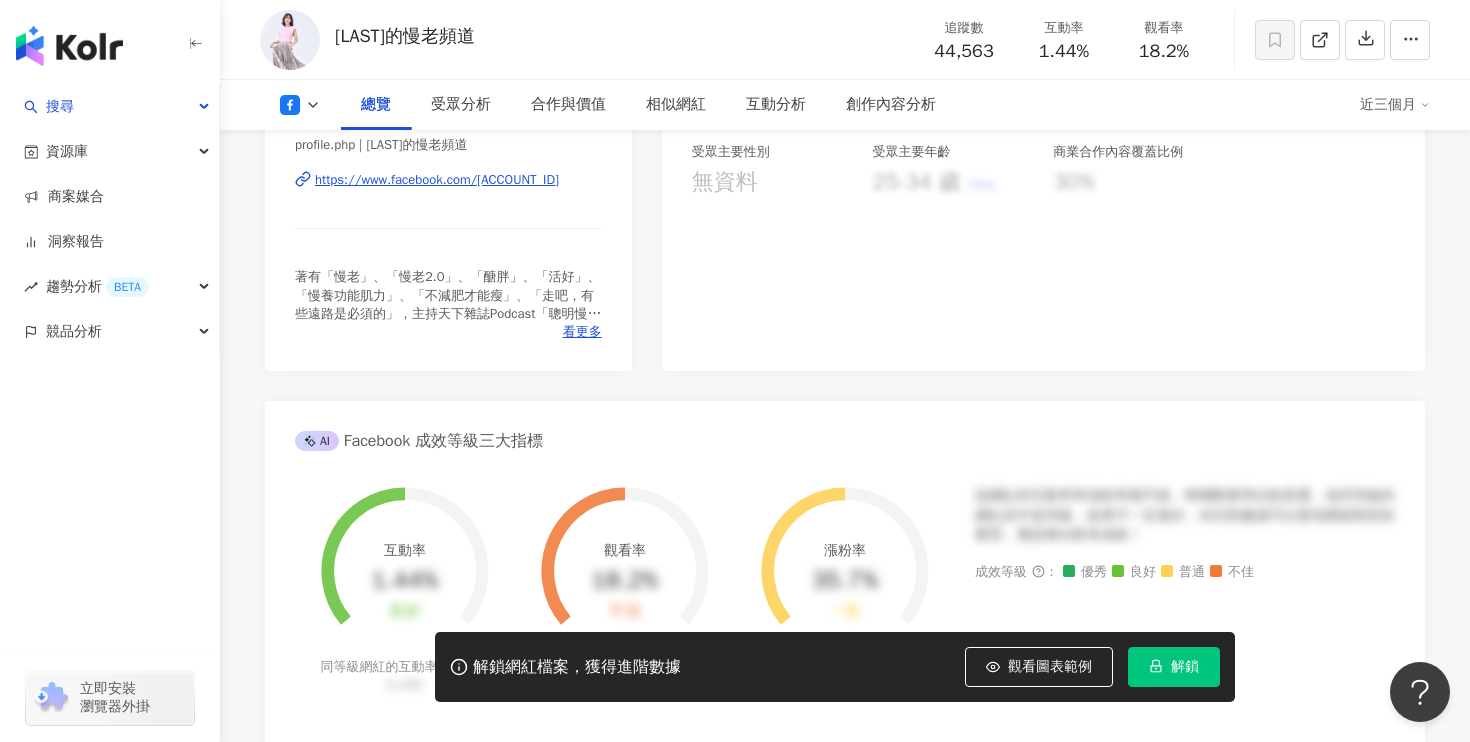 click on "https://www.facebook.com/2373014659599685" at bounding box center [437, 180] 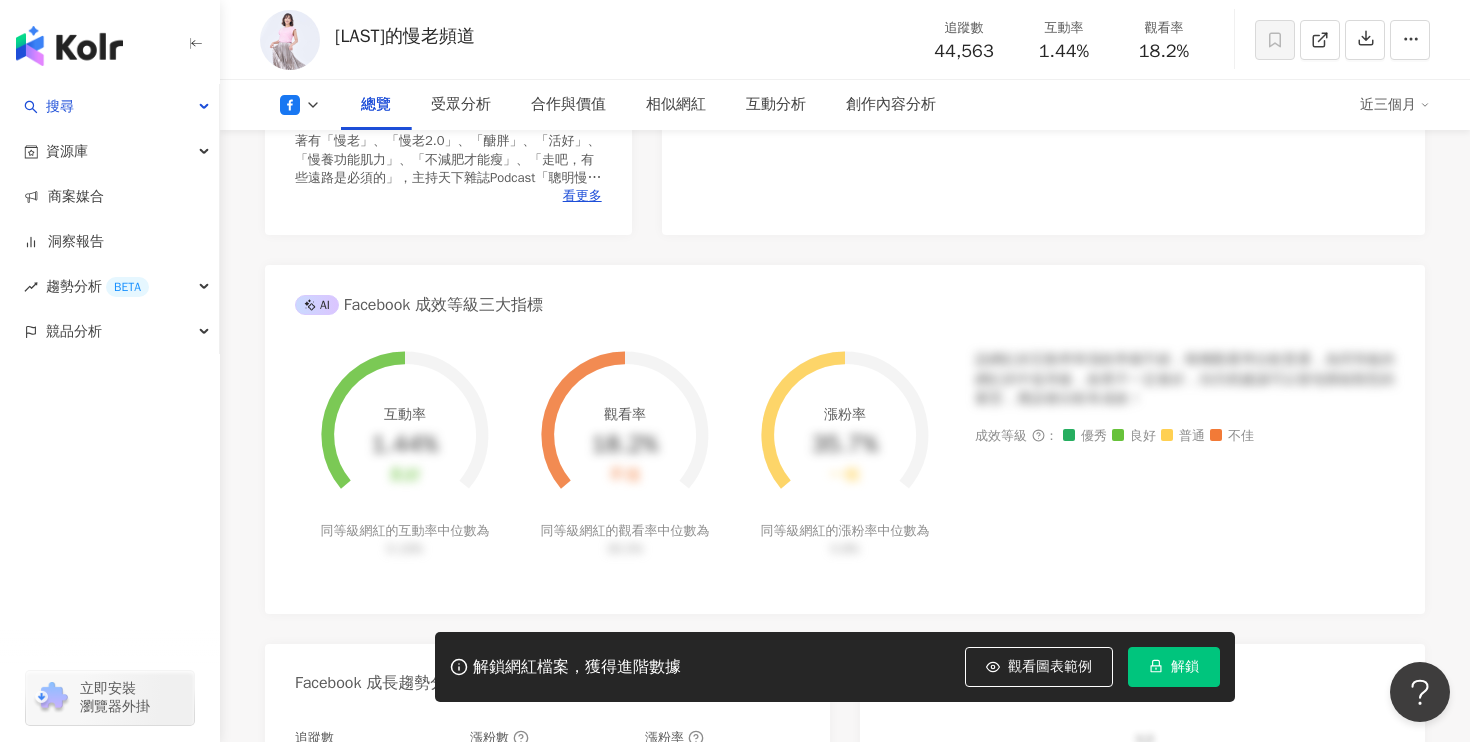 scroll, scrollTop: 261, scrollLeft: 0, axis: vertical 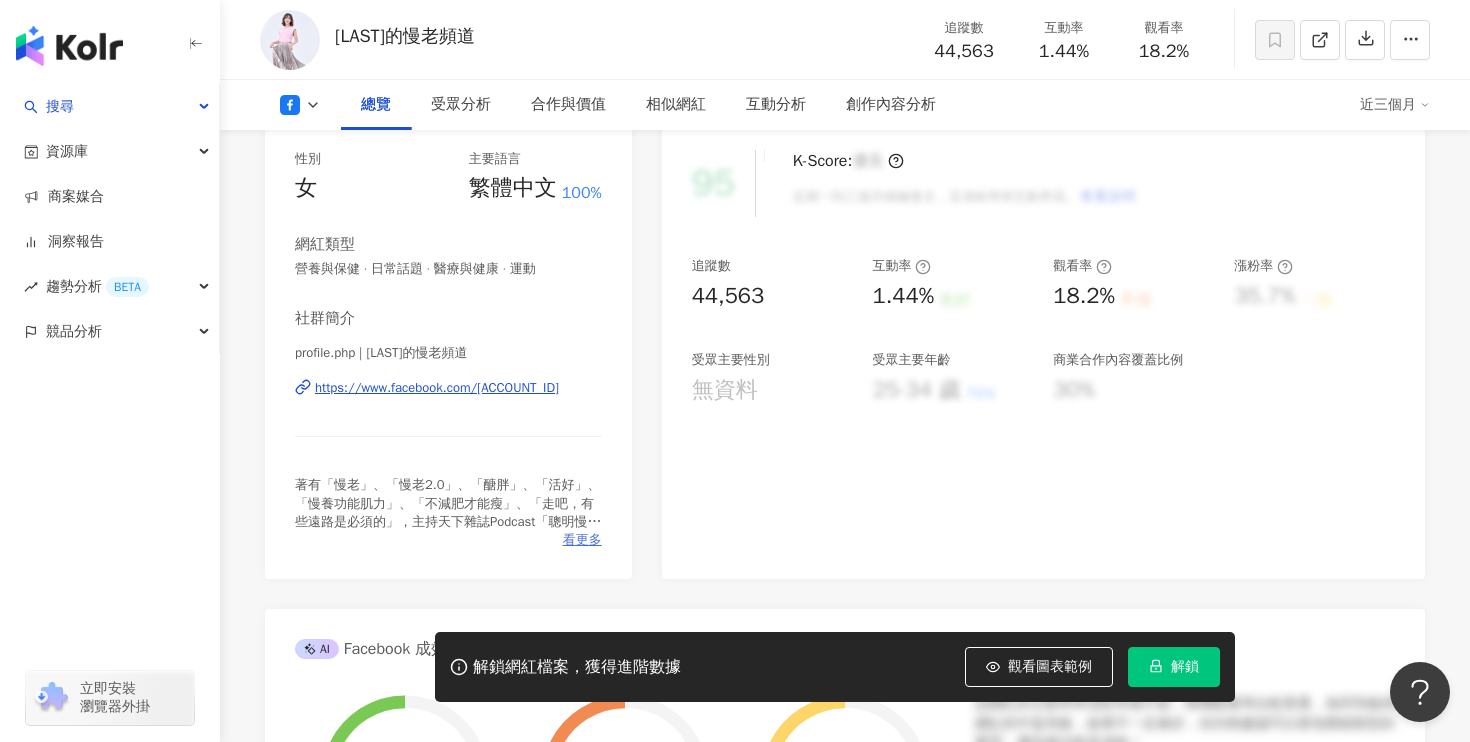 click on "看更多" at bounding box center (582, 540) 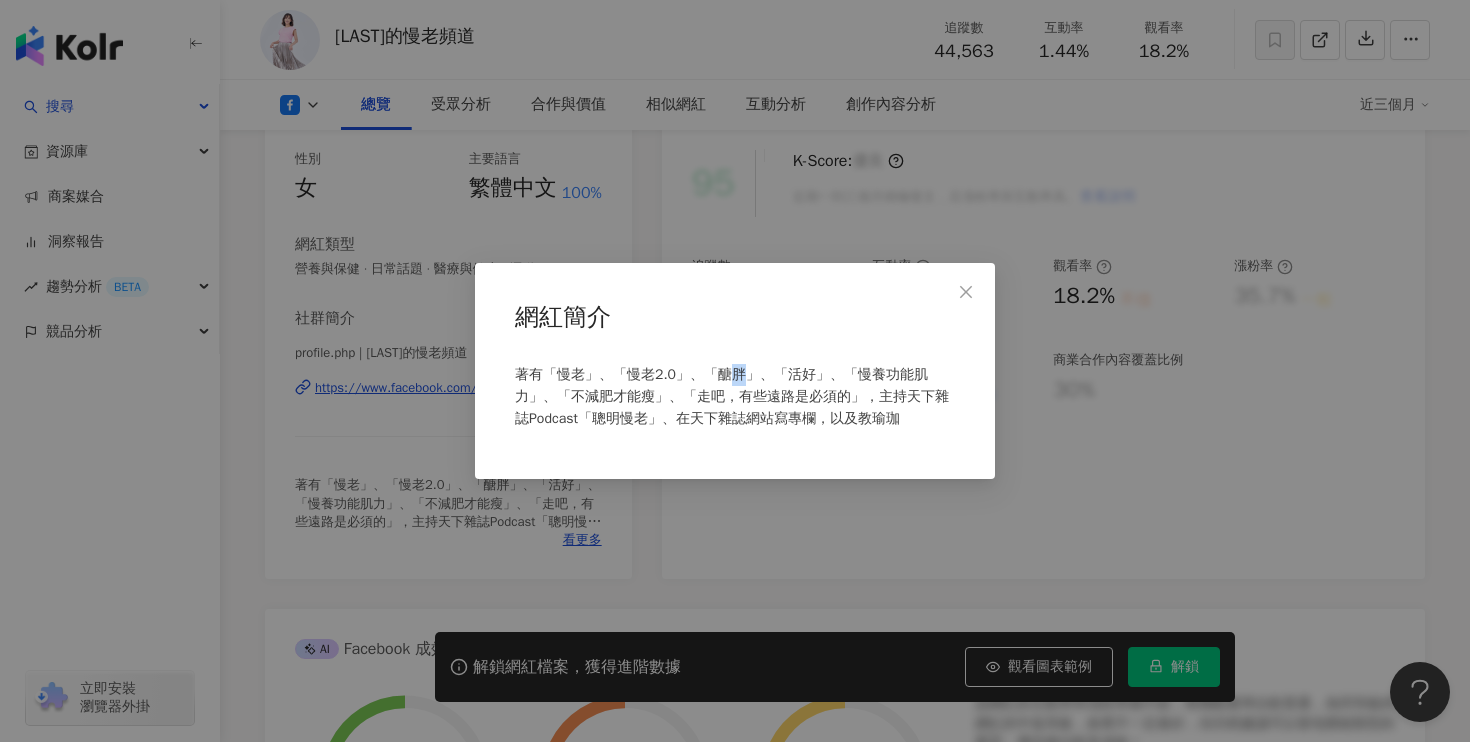 drag, startPoint x: 746, startPoint y: 377, endPoint x: 725, endPoint y: 377, distance: 21 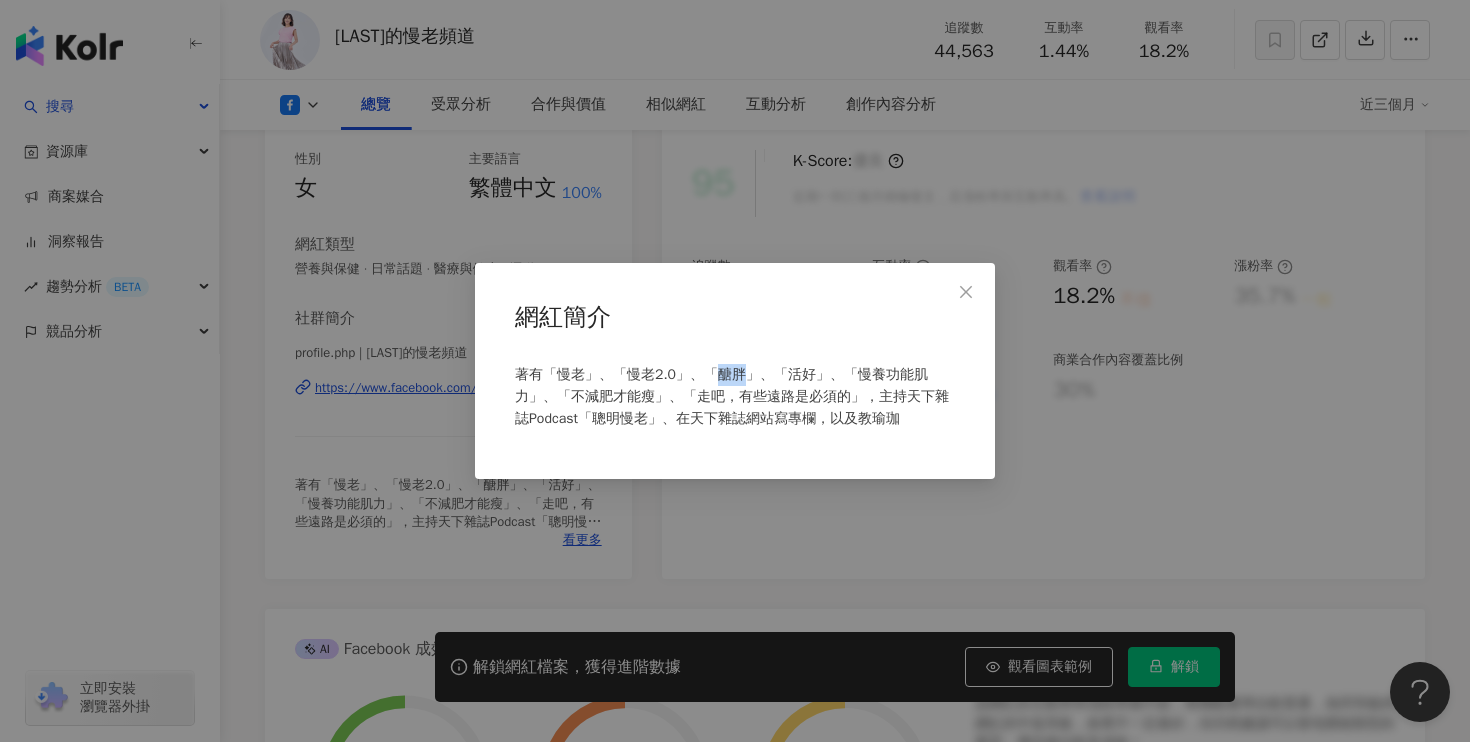 click on "著有「慢老」、「慢老2.0」、「醣胖」、「活好」、「慢養功能肌力」、「不減肥才能瘦」、「走吧，有些遠路是必須的」，主持天下雜誌Podcast「聰明慢老」、在天下雜誌網站寫專欄，以及教瑜珈" at bounding box center (732, 396) 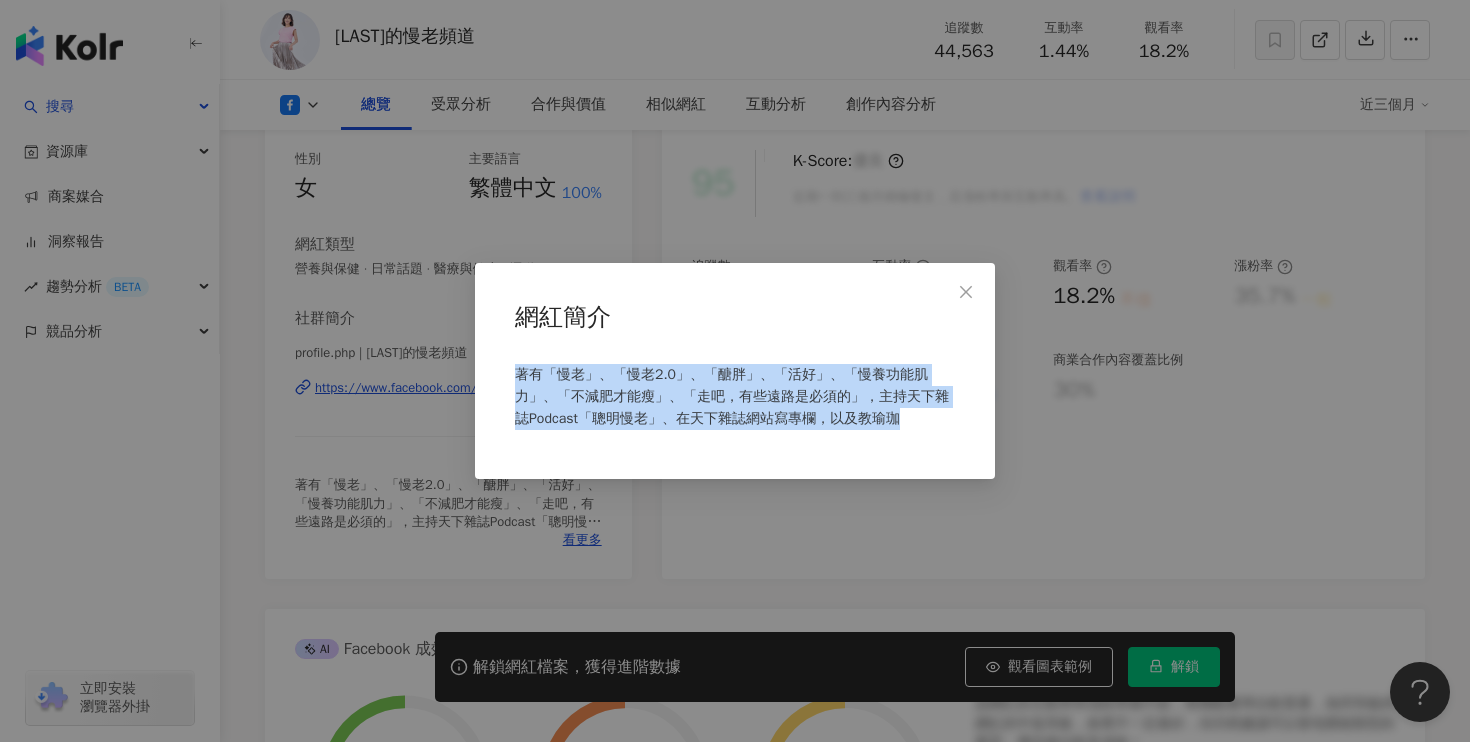 drag, startPoint x: 523, startPoint y: 376, endPoint x: 955, endPoint y: 418, distance: 434.03687 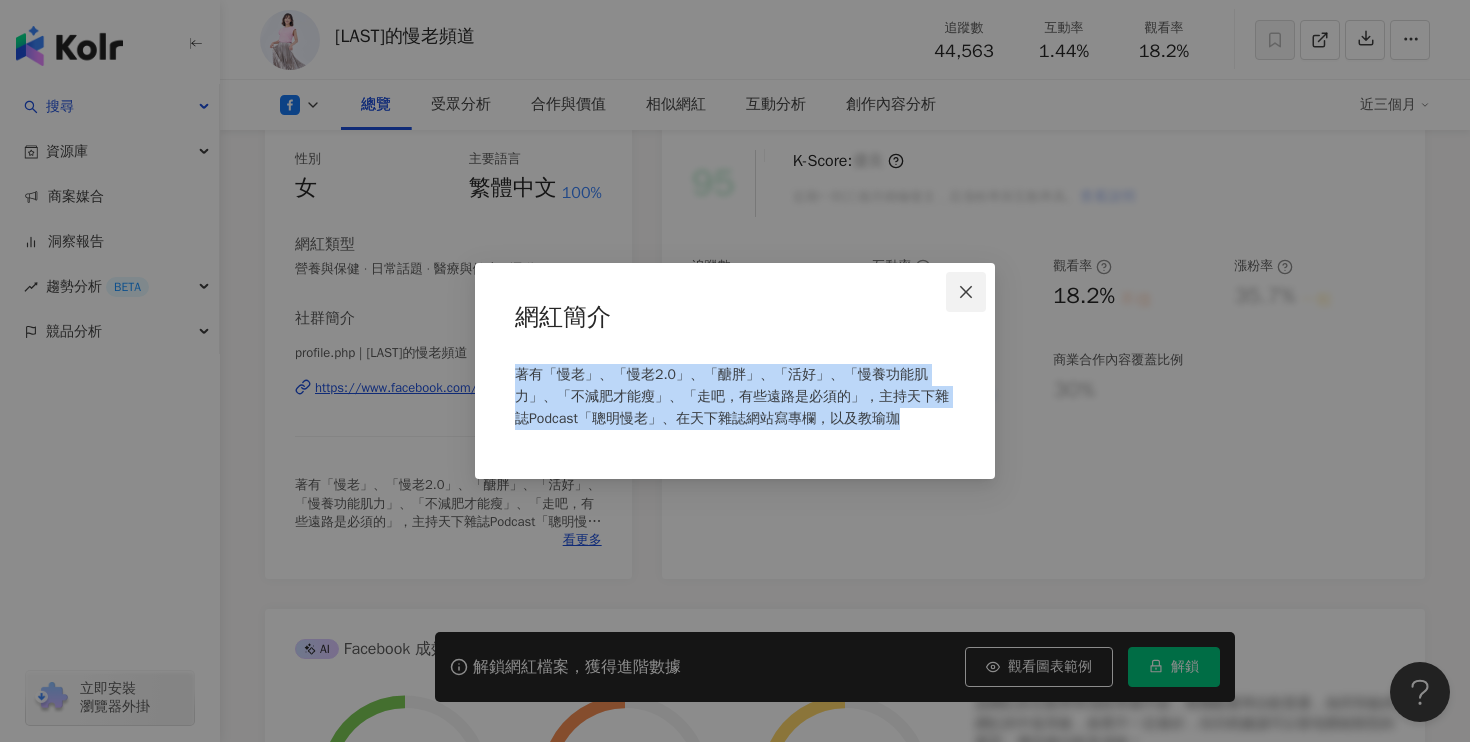 click 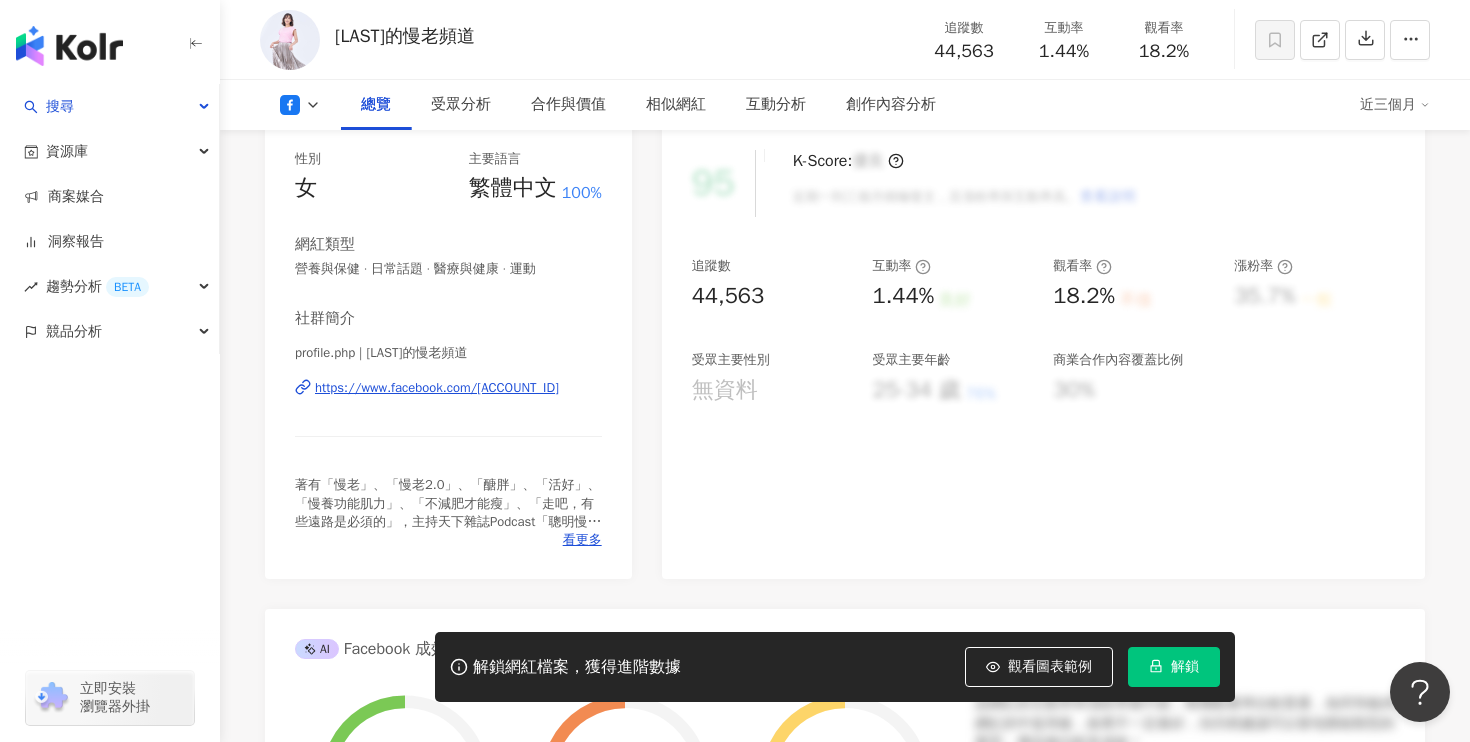 click on "https://www.facebook.com/2373014659599685" at bounding box center [437, 388] 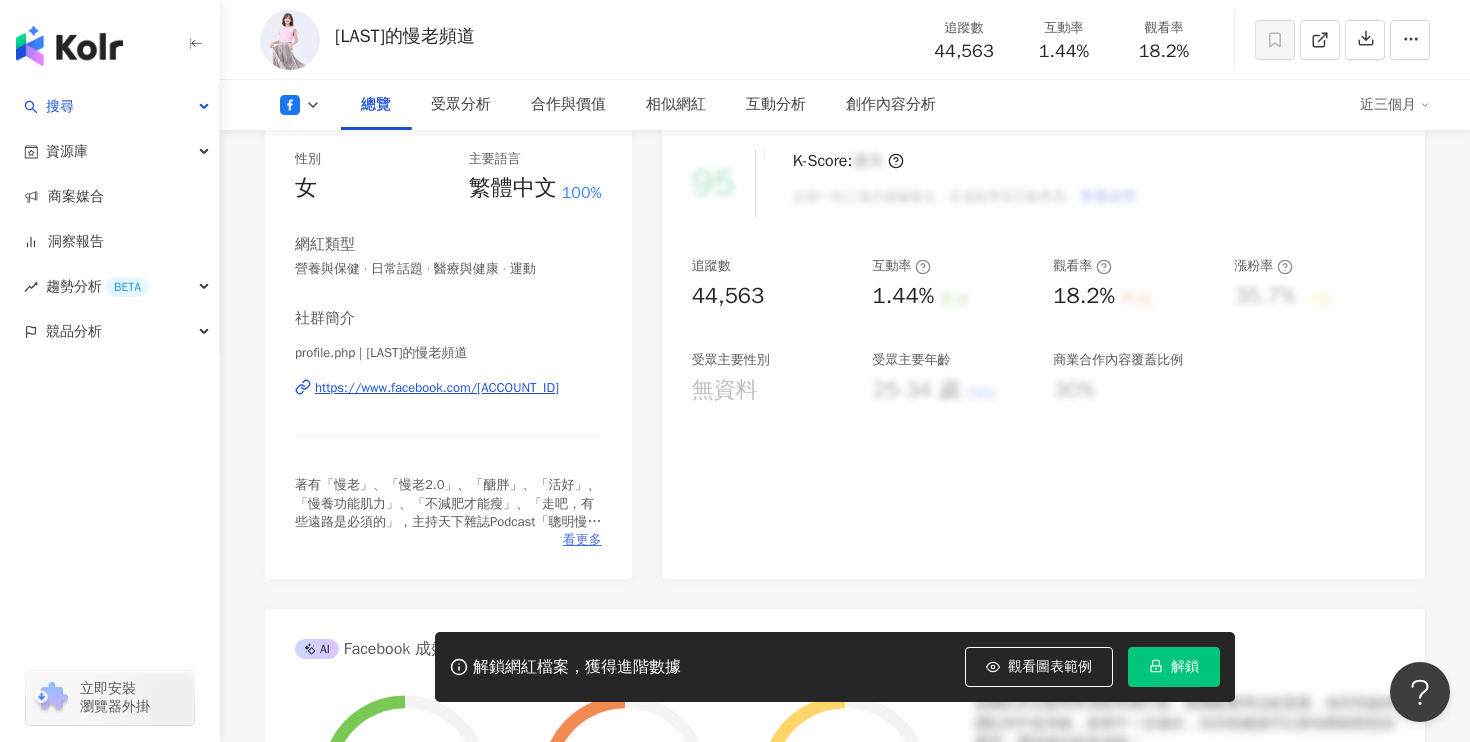 click on "看更多" at bounding box center (582, 540) 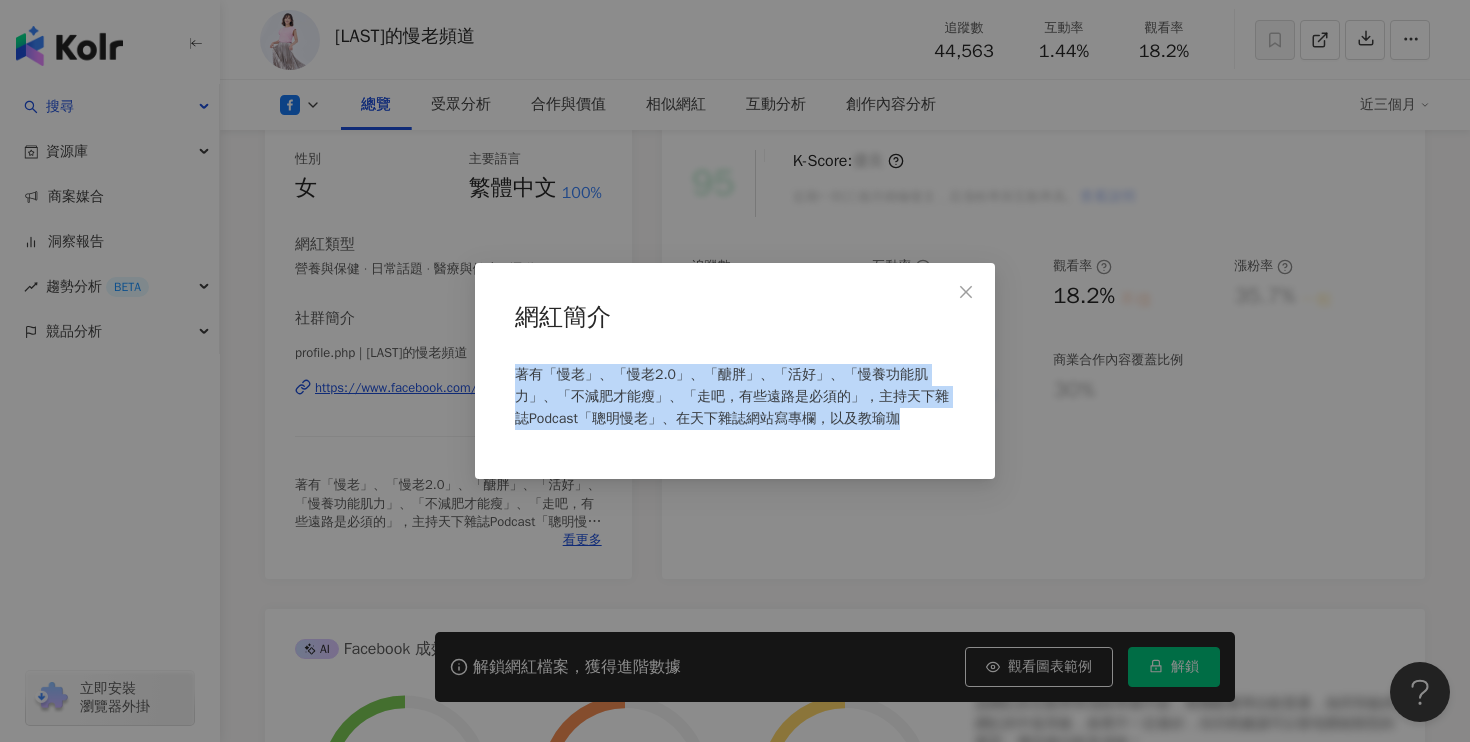 drag, startPoint x: 927, startPoint y: 421, endPoint x: 513, endPoint y: 372, distance: 416.88968 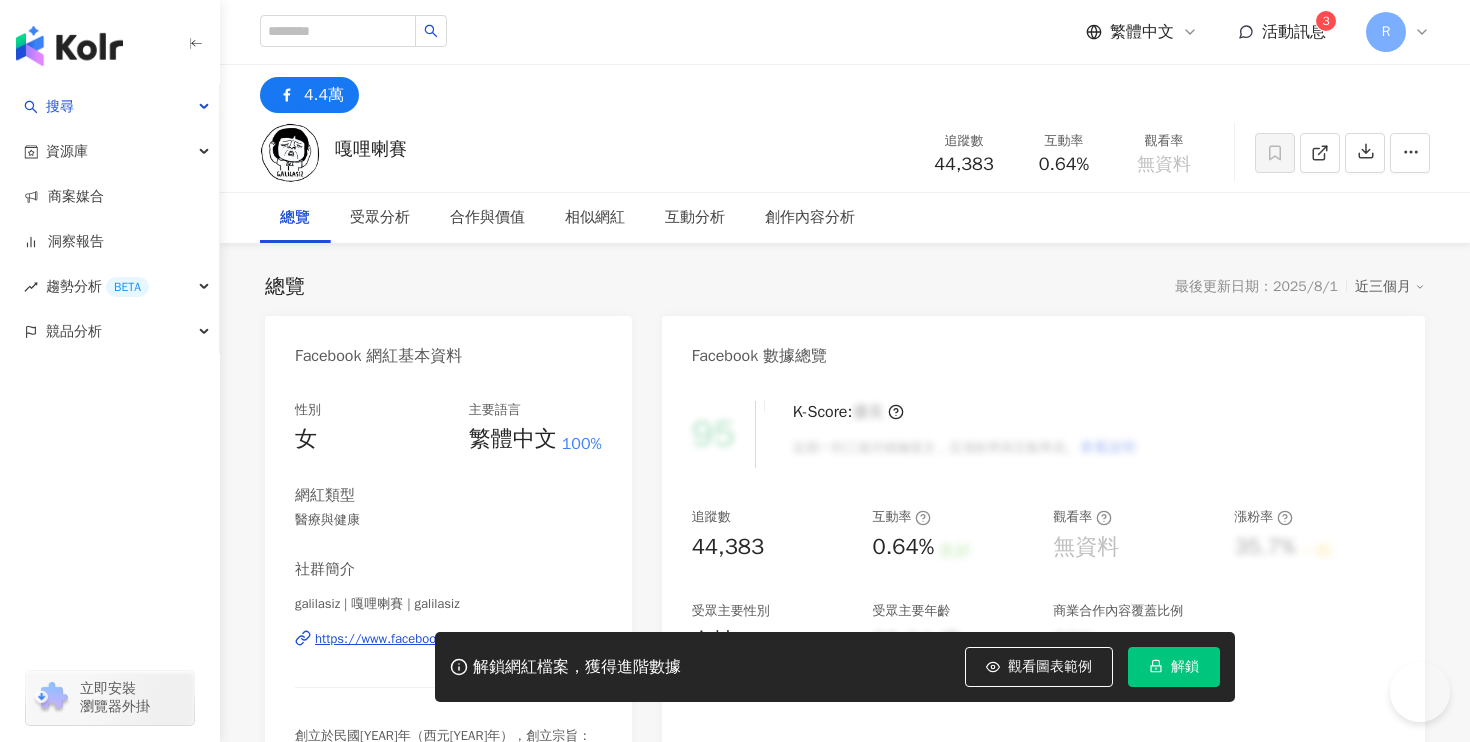 scroll, scrollTop: 338, scrollLeft: 0, axis: vertical 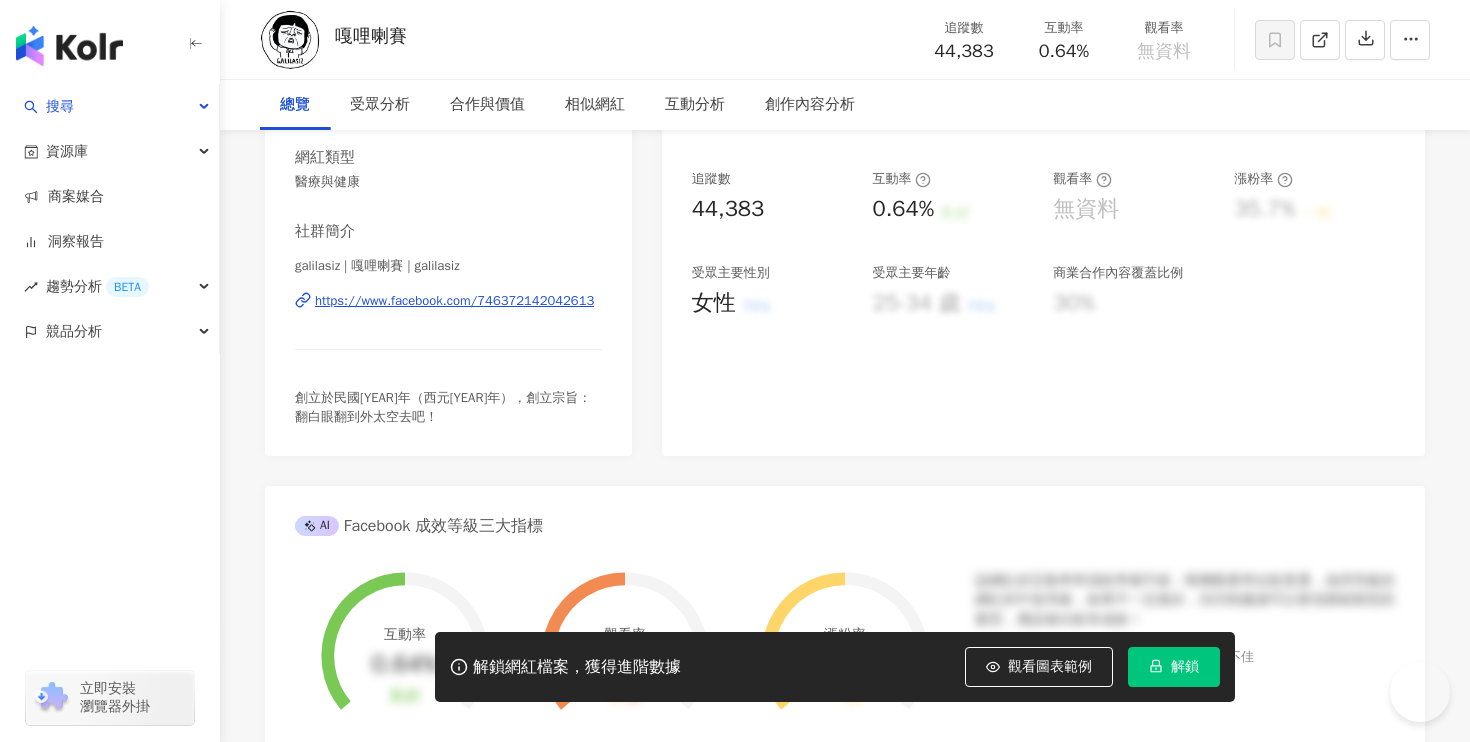 click on "https://www.facebook.com/746372142042613" at bounding box center (454, 301) 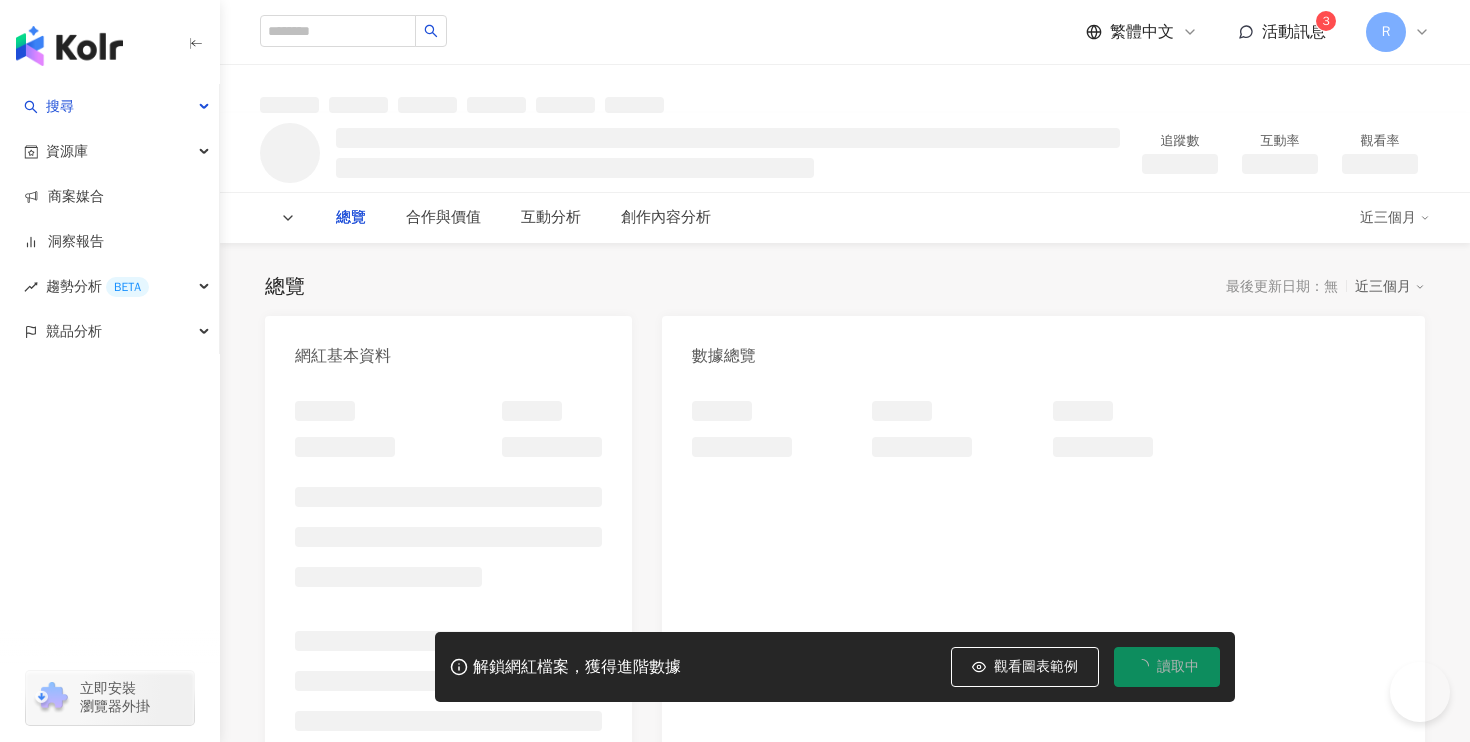 scroll, scrollTop: 0, scrollLeft: 0, axis: both 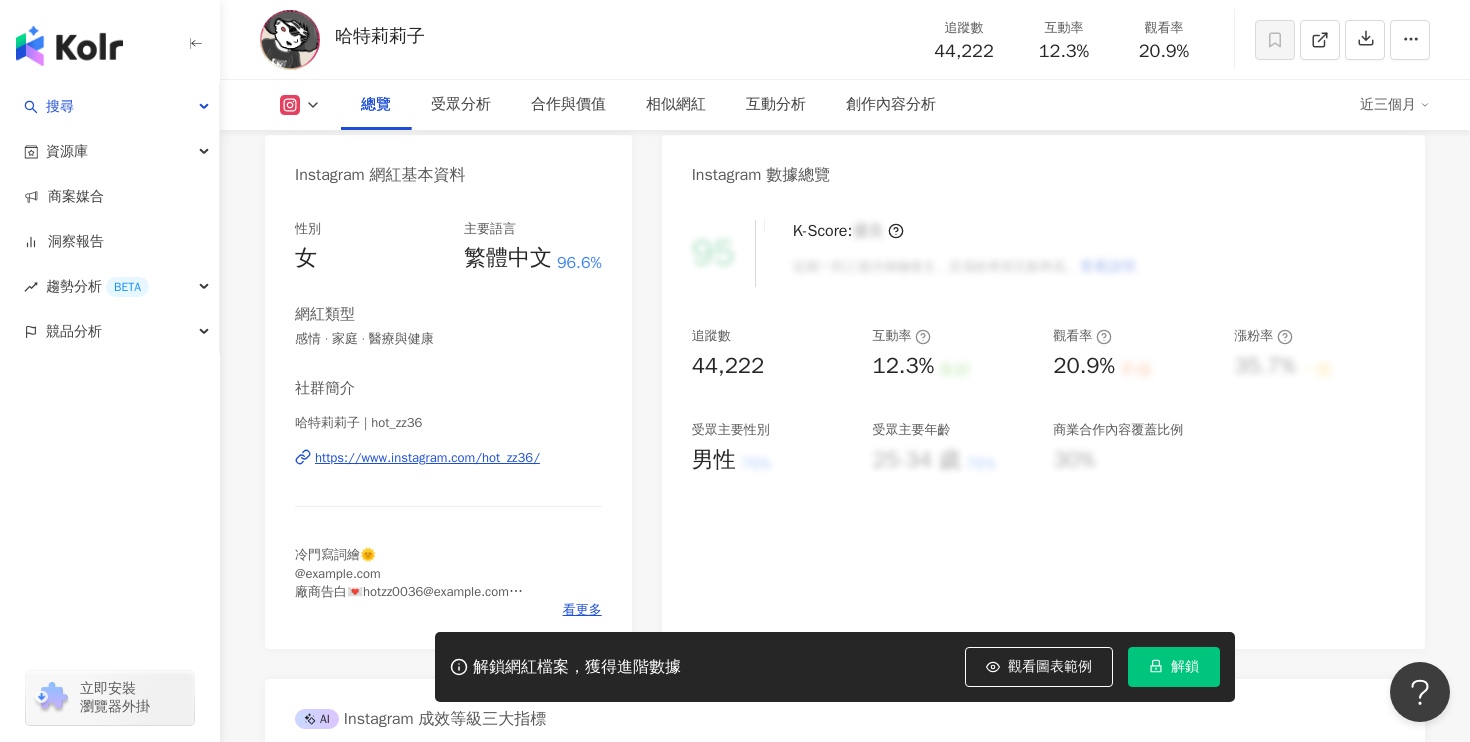 click on "https://www.instagram.com/hot_zz36/" at bounding box center [427, 458] 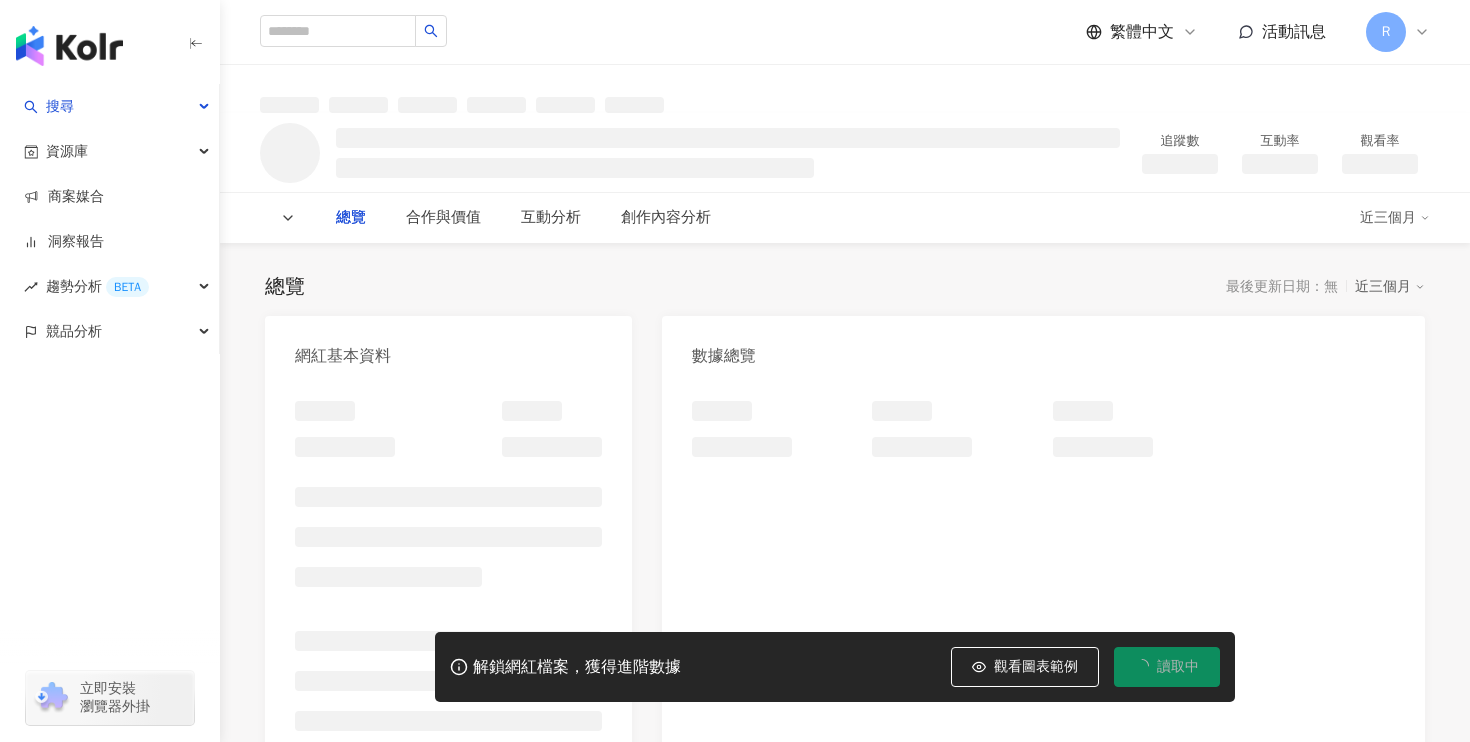 scroll, scrollTop: 0, scrollLeft: 0, axis: both 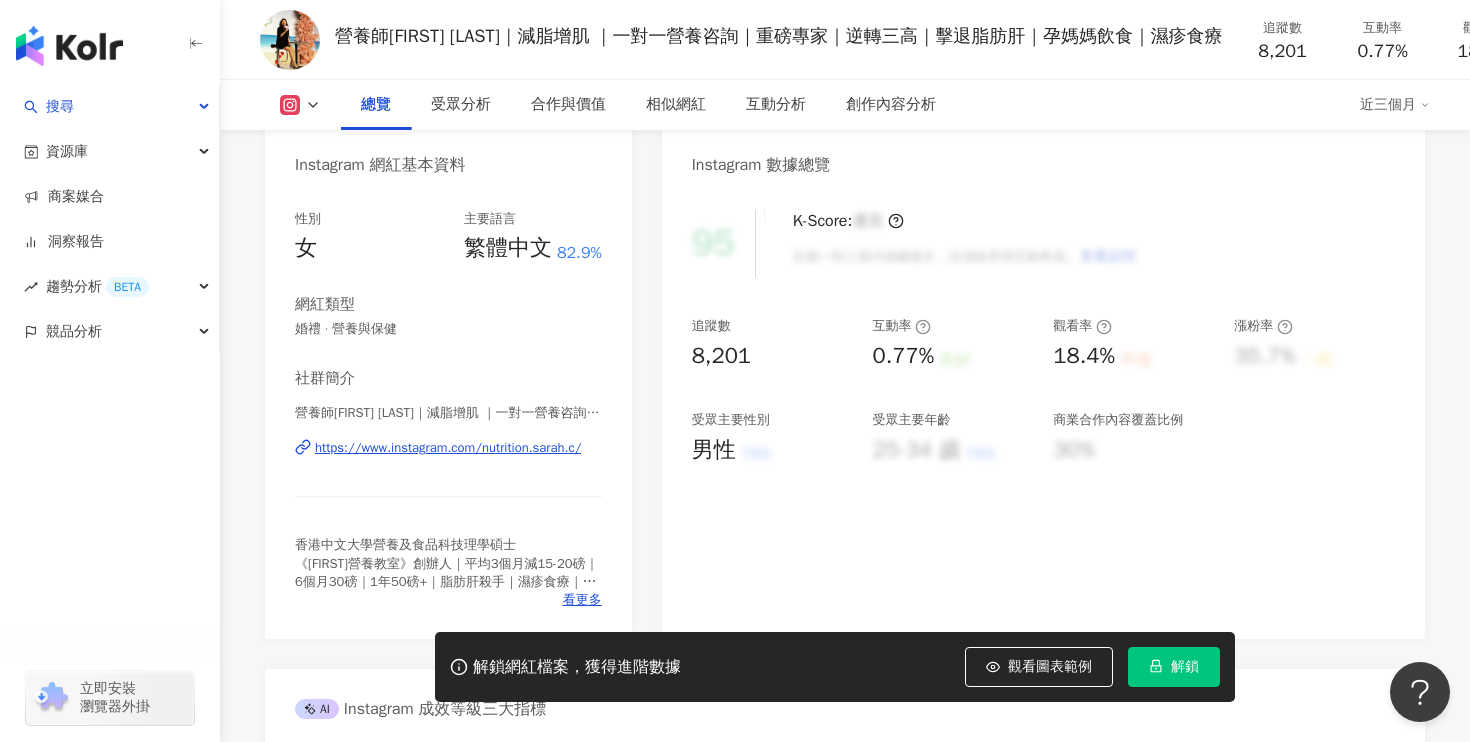 click on "https://www.instagram.com/nutrition.sarah.c/" at bounding box center [448, 448] 